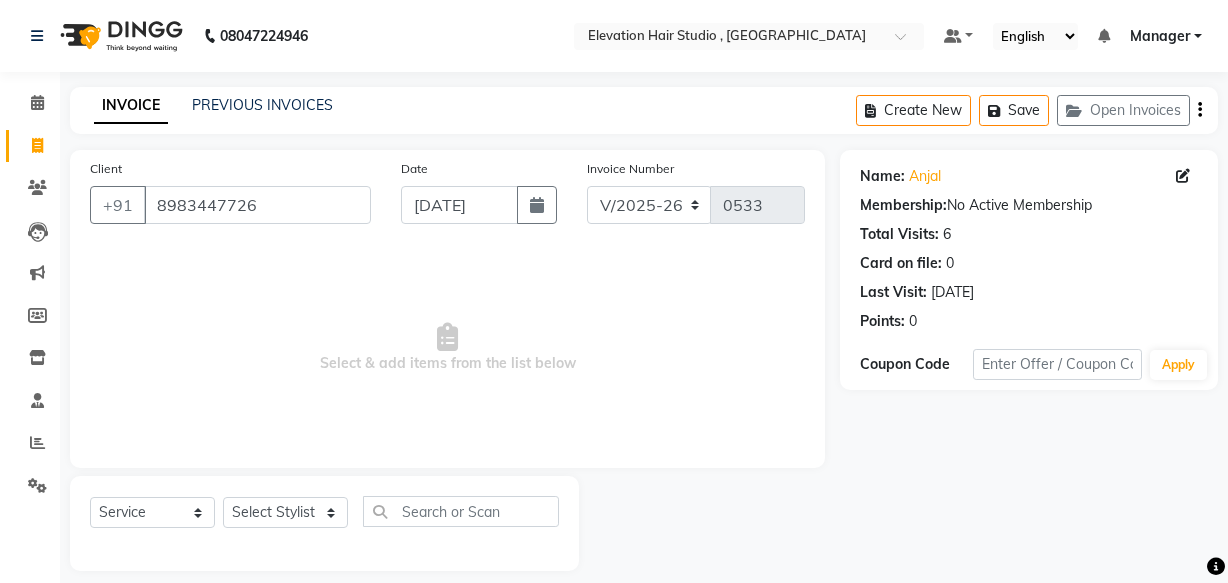 select on "6886" 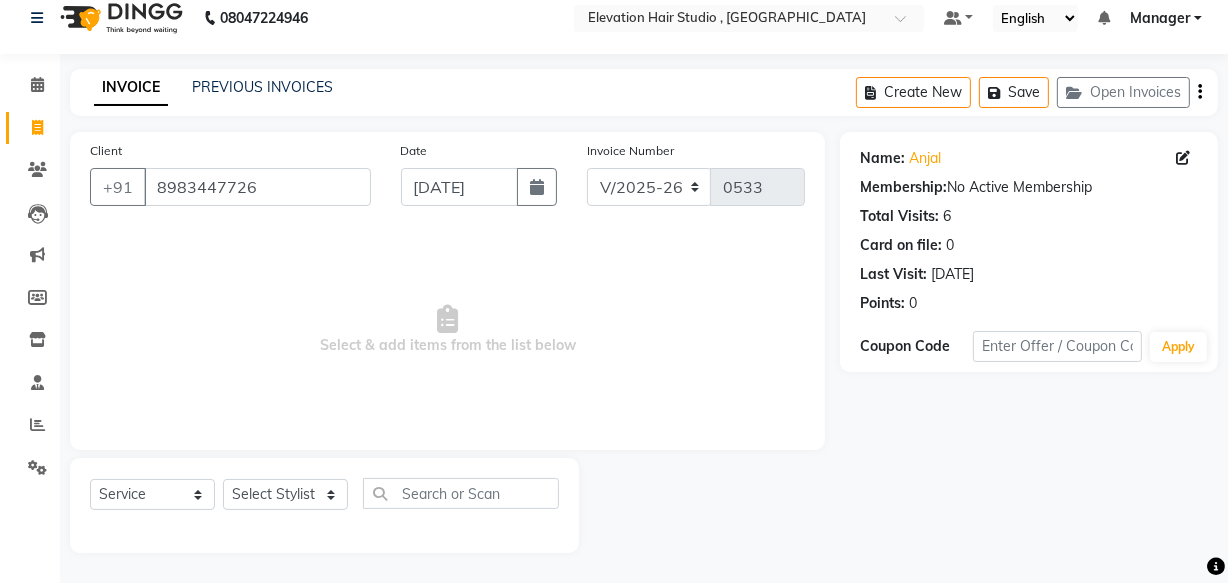 scroll, scrollTop: 0, scrollLeft: 0, axis: both 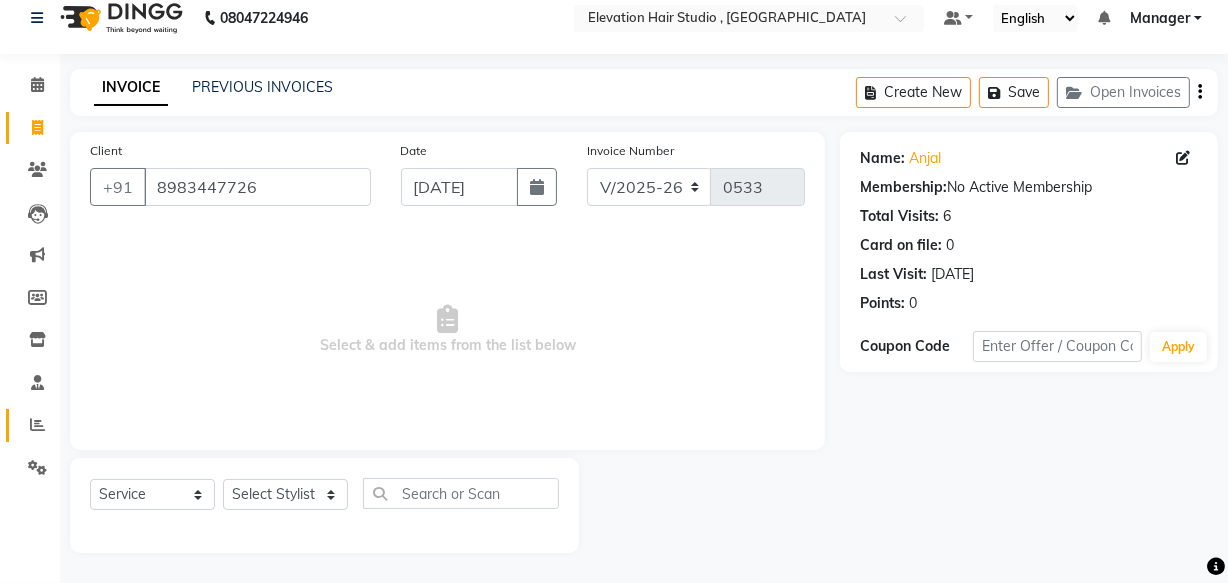 click on "Reports" 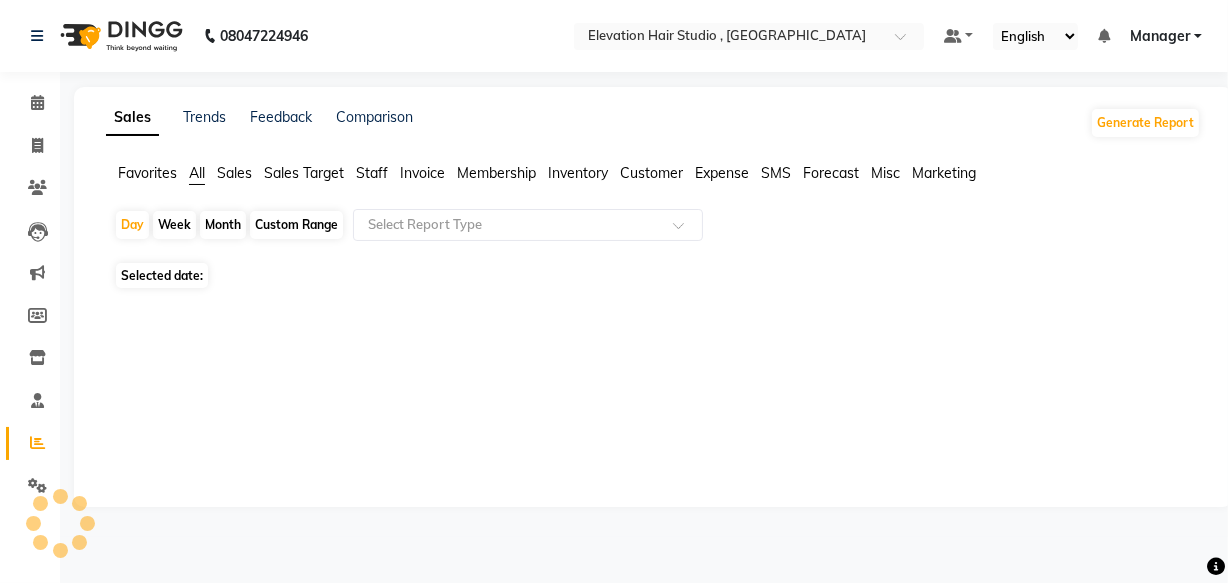 scroll, scrollTop: 0, scrollLeft: 0, axis: both 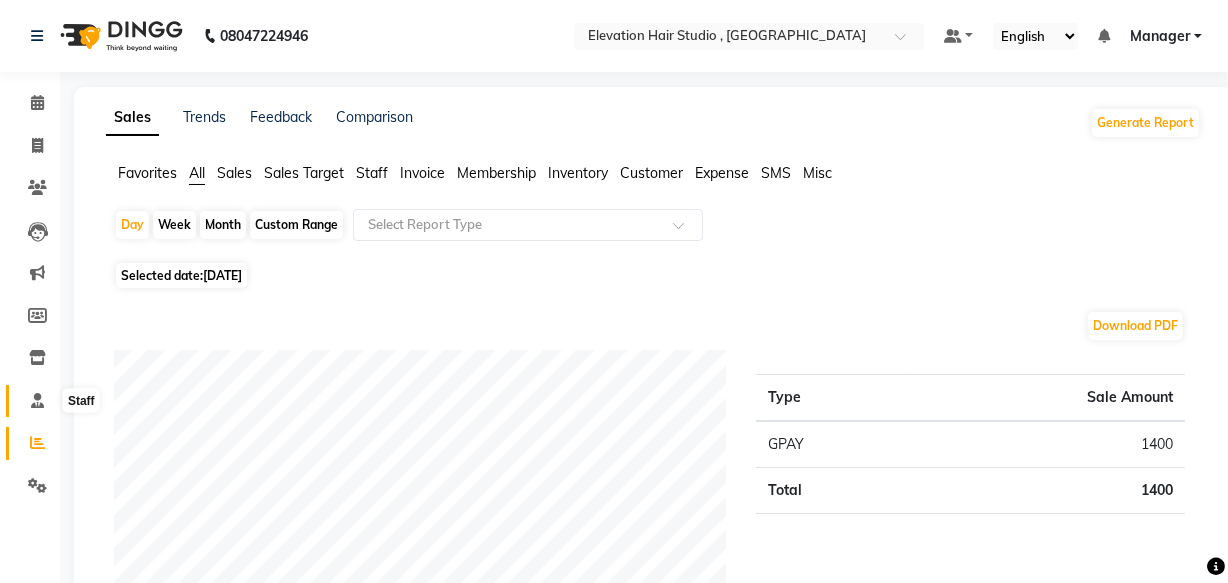 click 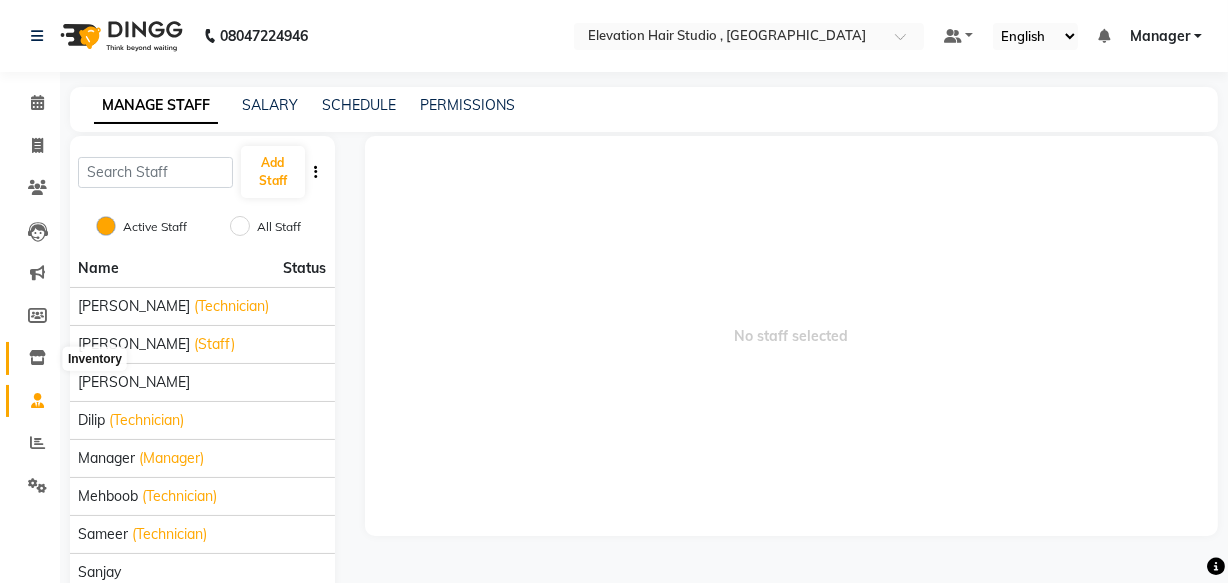 click 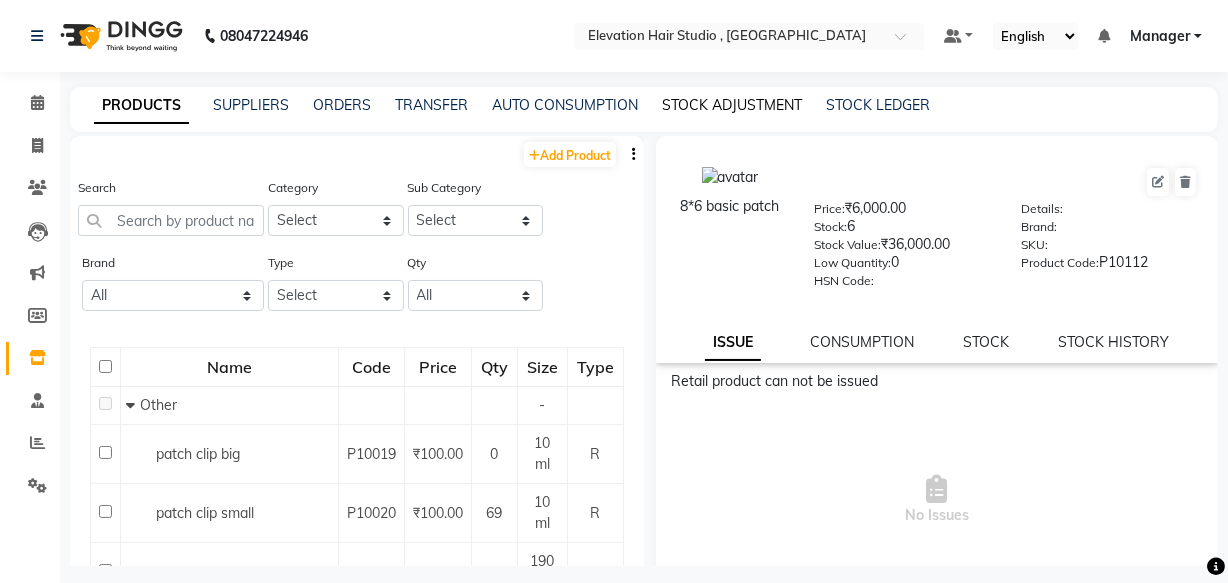 click on "STOCK ADJUSTMENT" 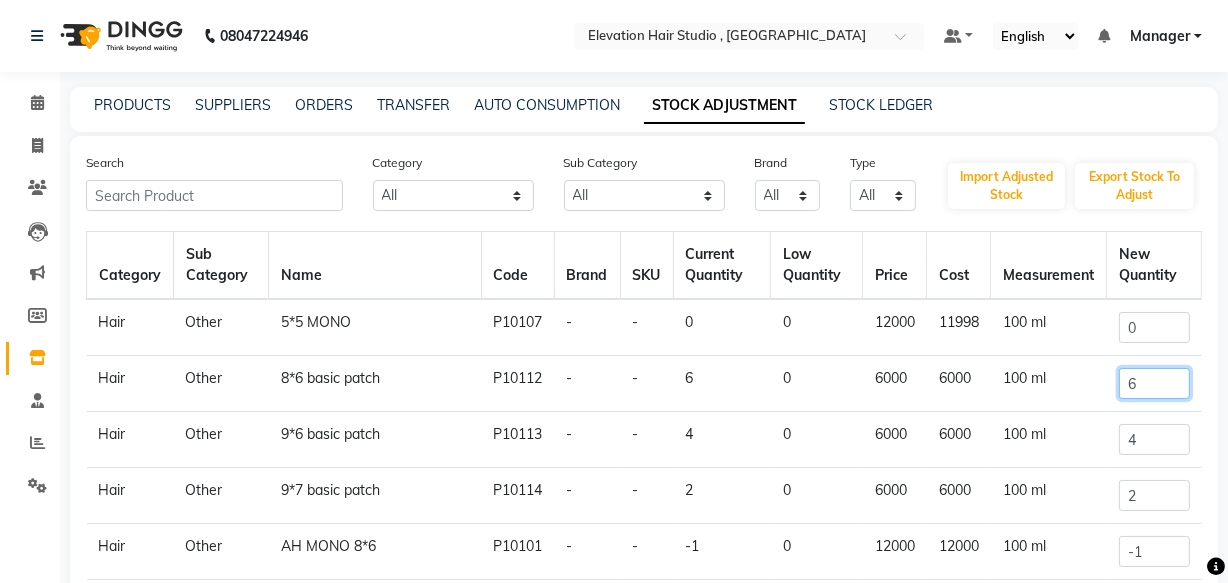 click on "6" 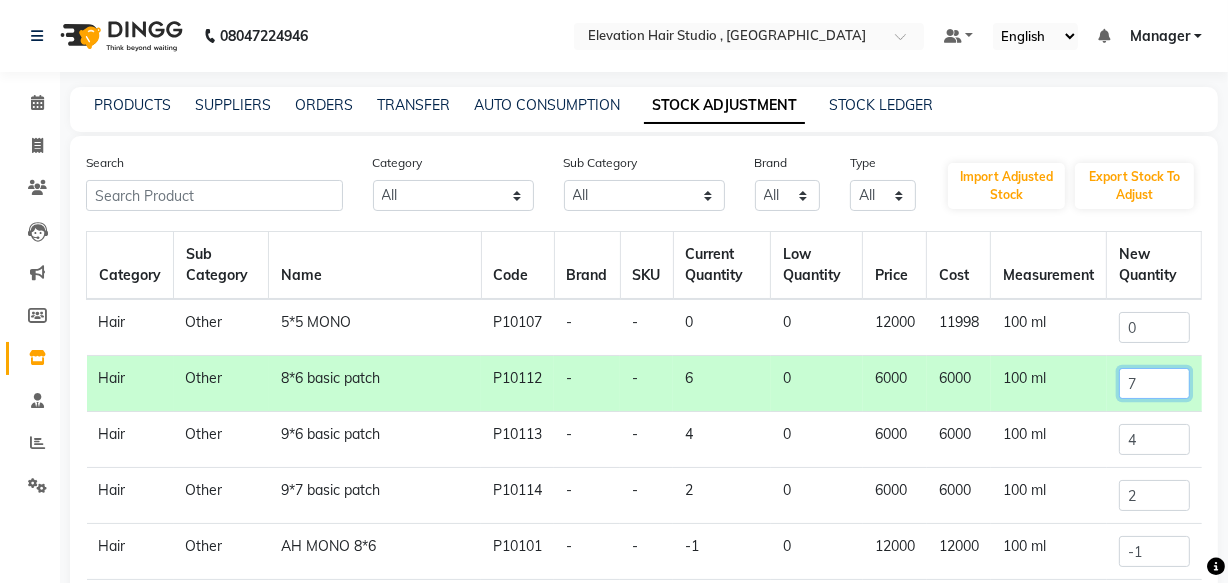 type on "7" 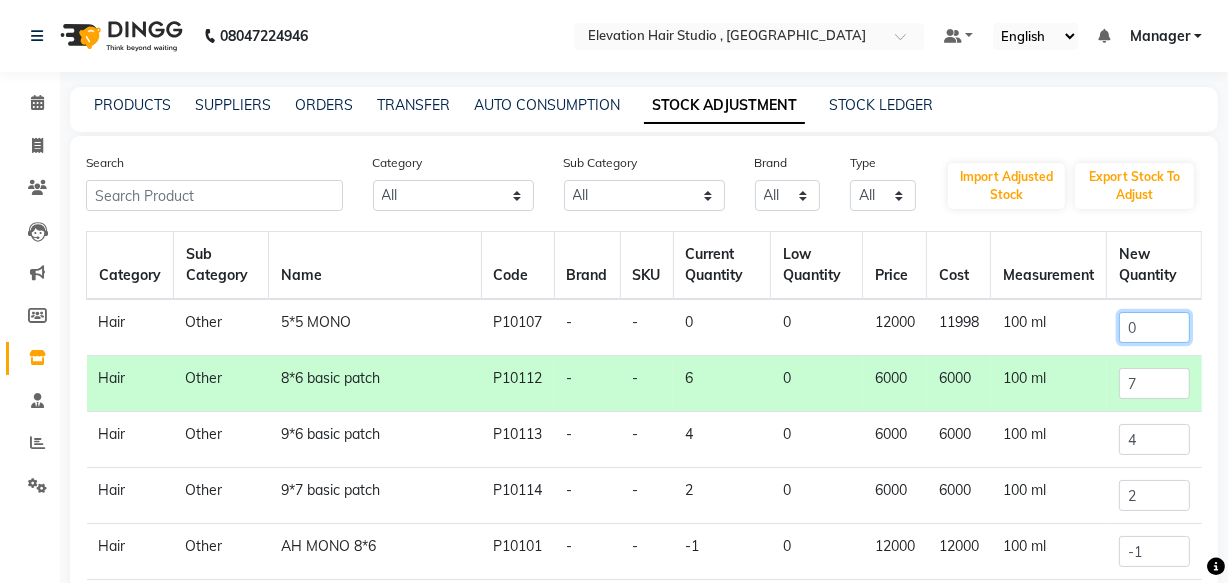 click on "0" 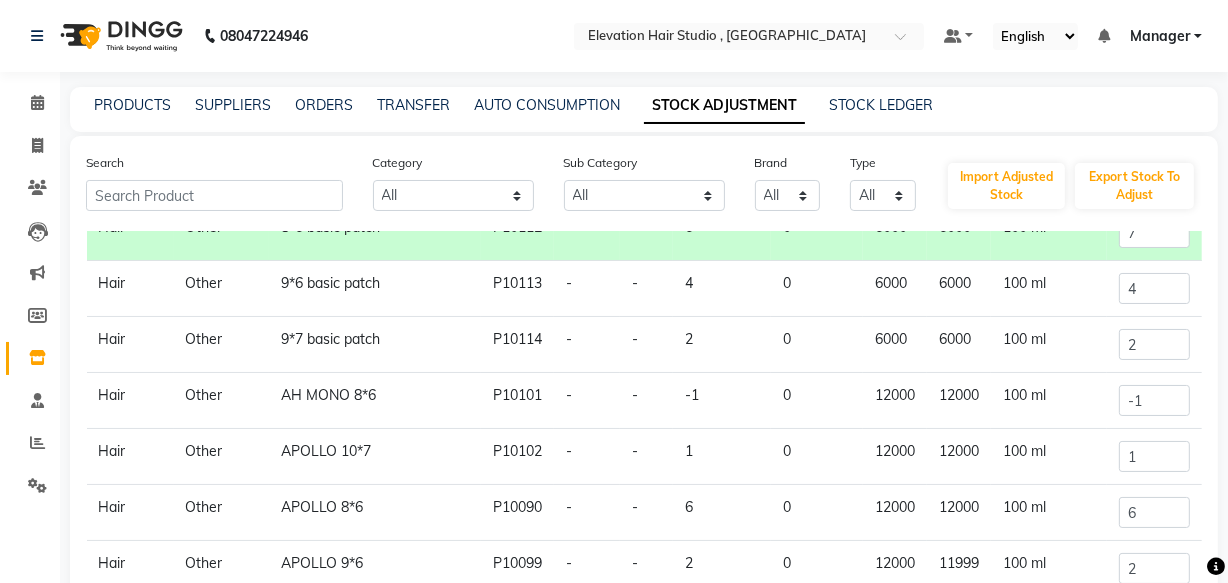 scroll, scrollTop: 154, scrollLeft: 0, axis: vertical 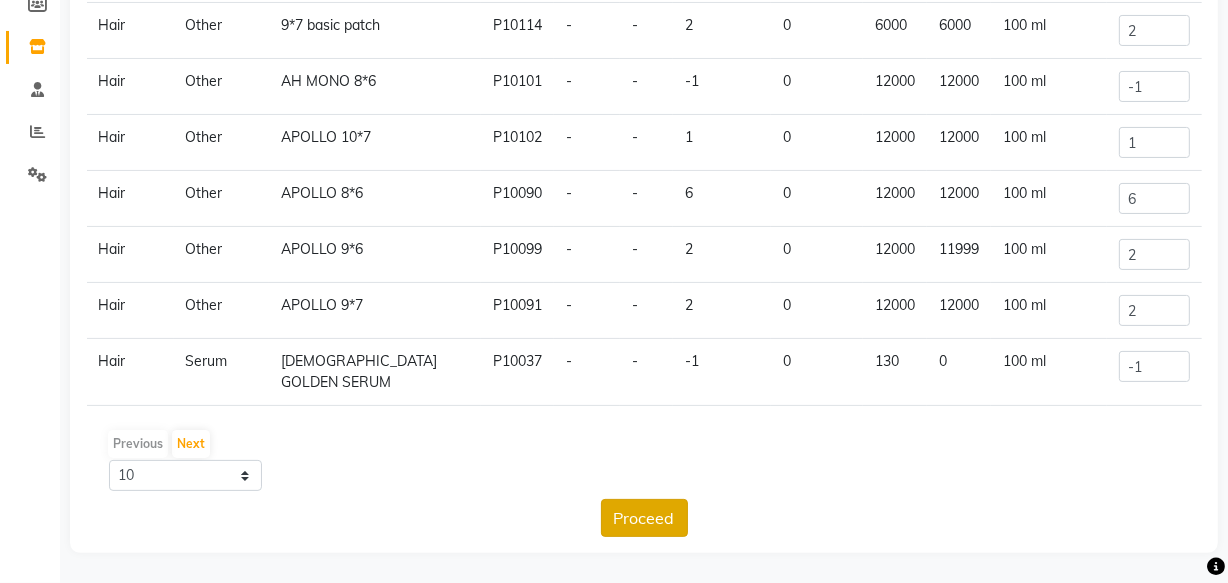 type on "1" 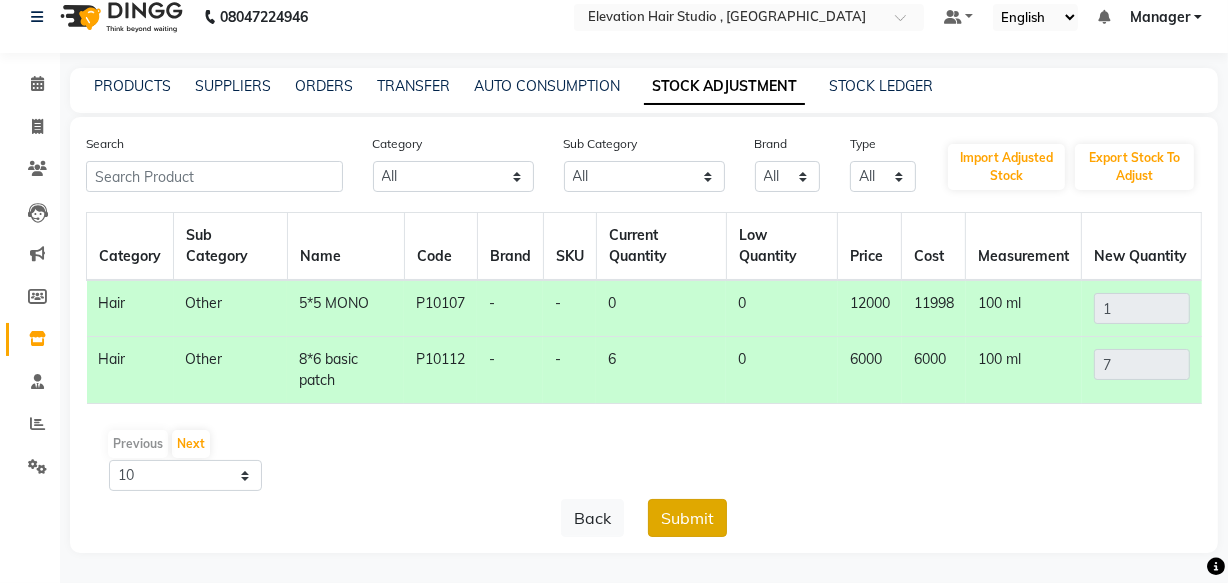 click on "Submit" 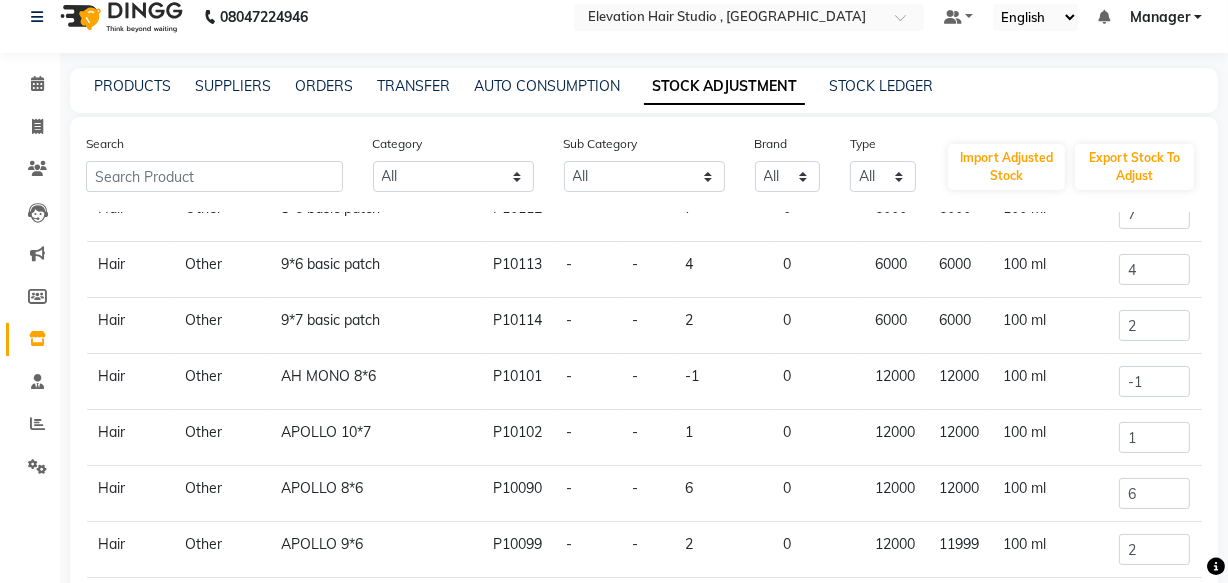 scroll, scrollTop: 154, scrollLeft: 0, axis: vertical 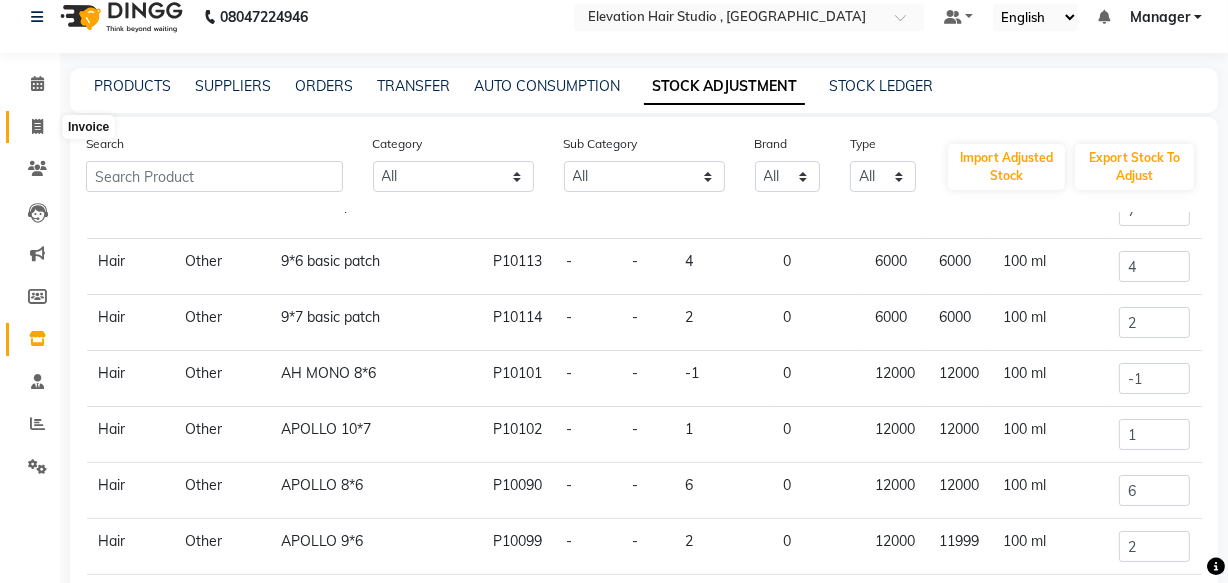 click 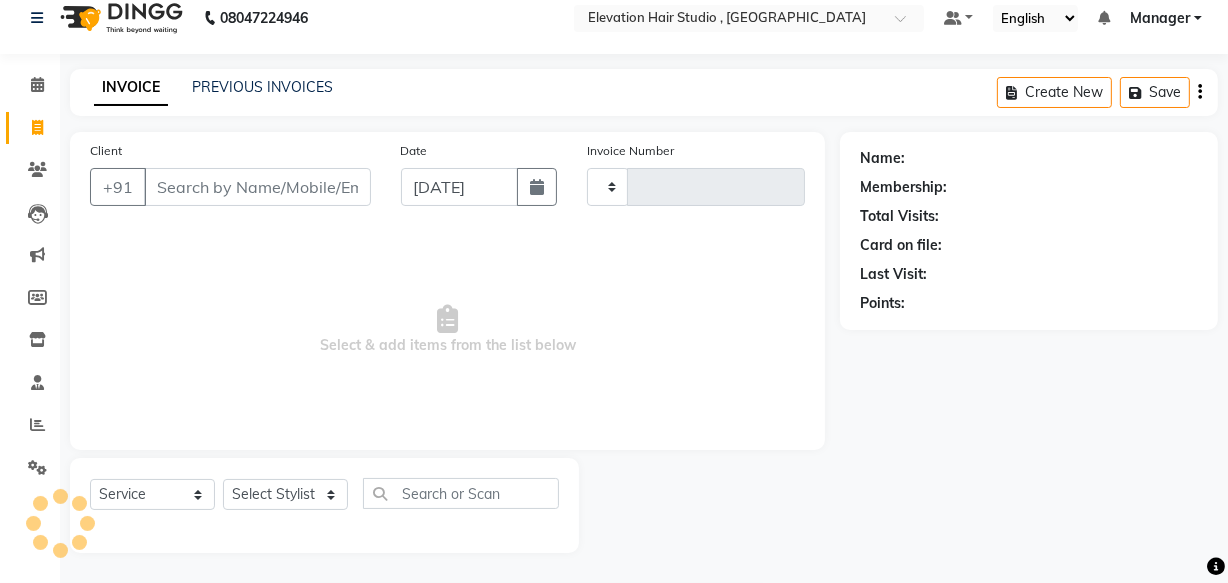 type on "0534" 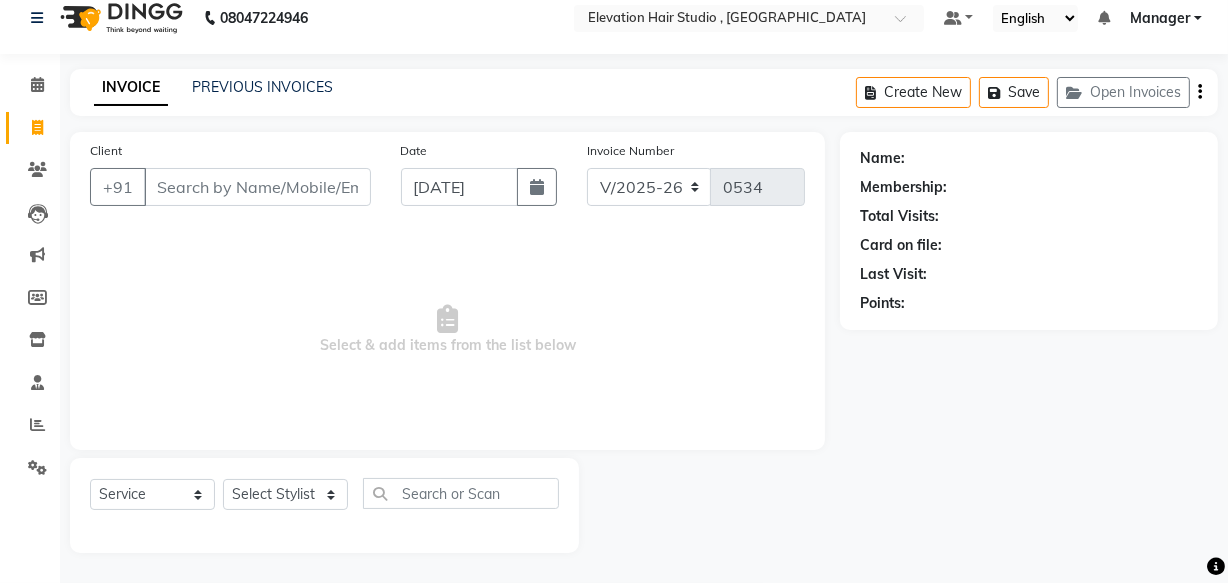 click on "INVOICE PREVIOUS INVOICES Create New   Save   Open Invoices" 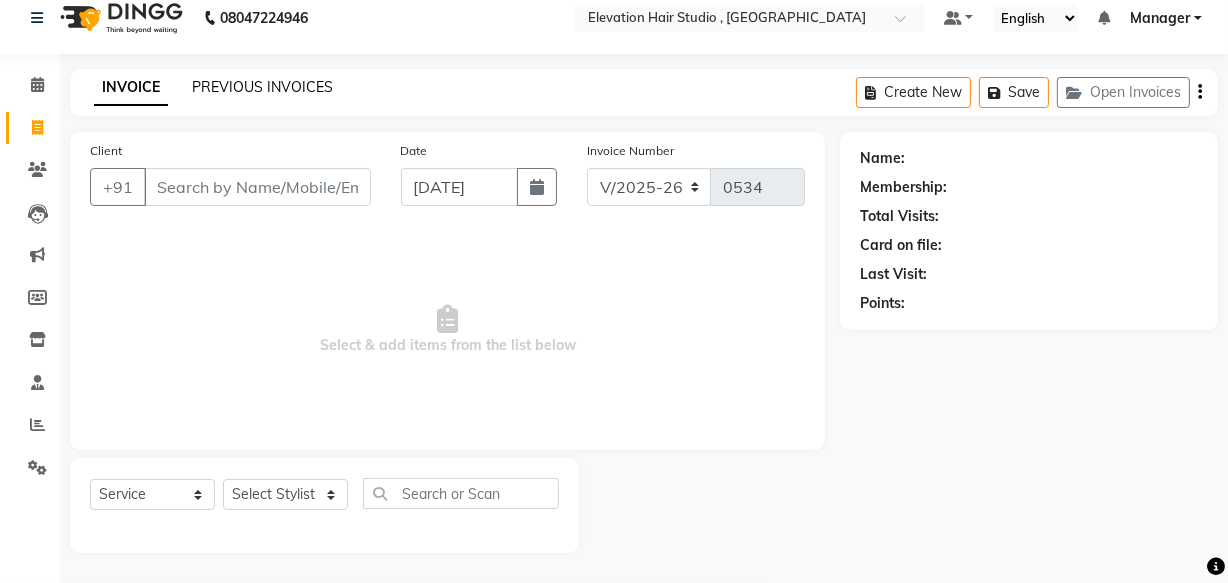 click on "PREVIOUS INVOICES" 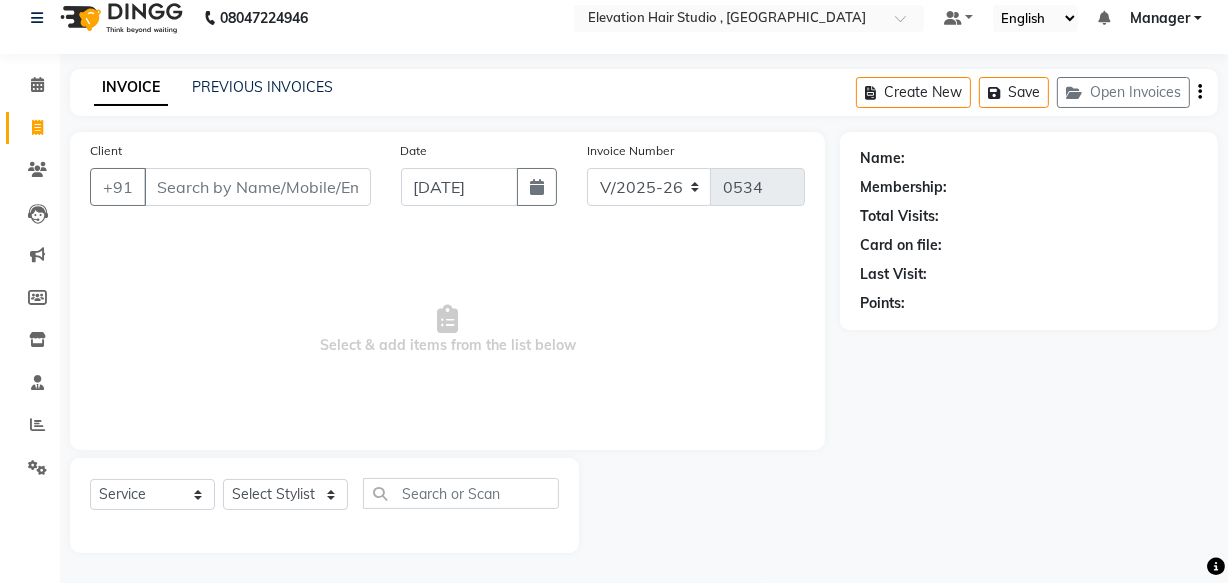 scroll, scrollTop: 0, scrollLeft: 0, axis: both 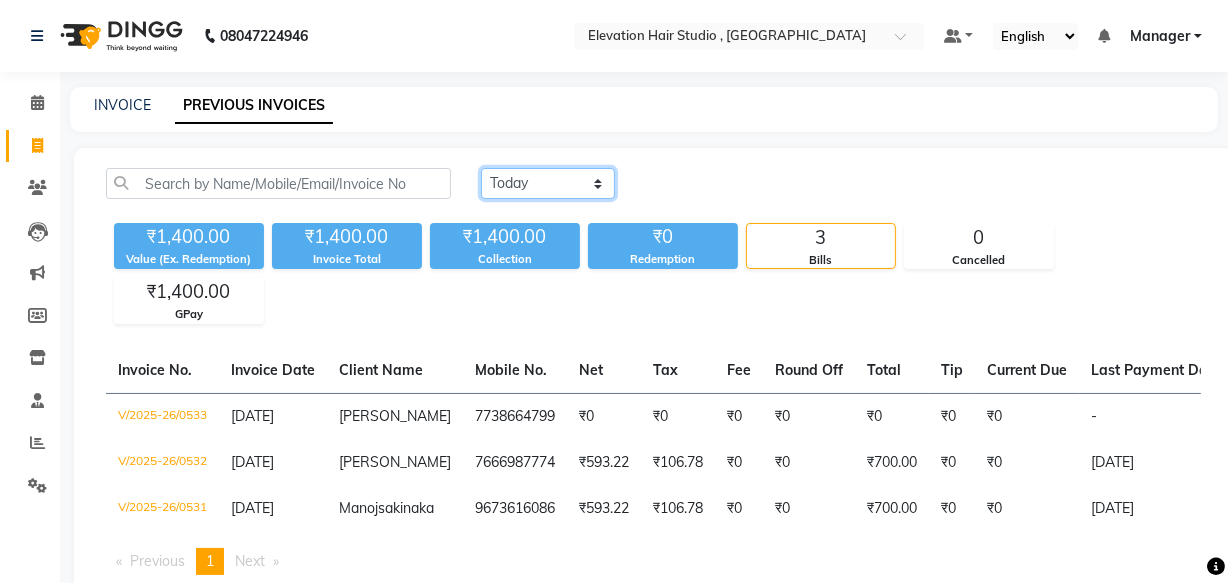 click on "[DATE] [DATE] Custom Range" 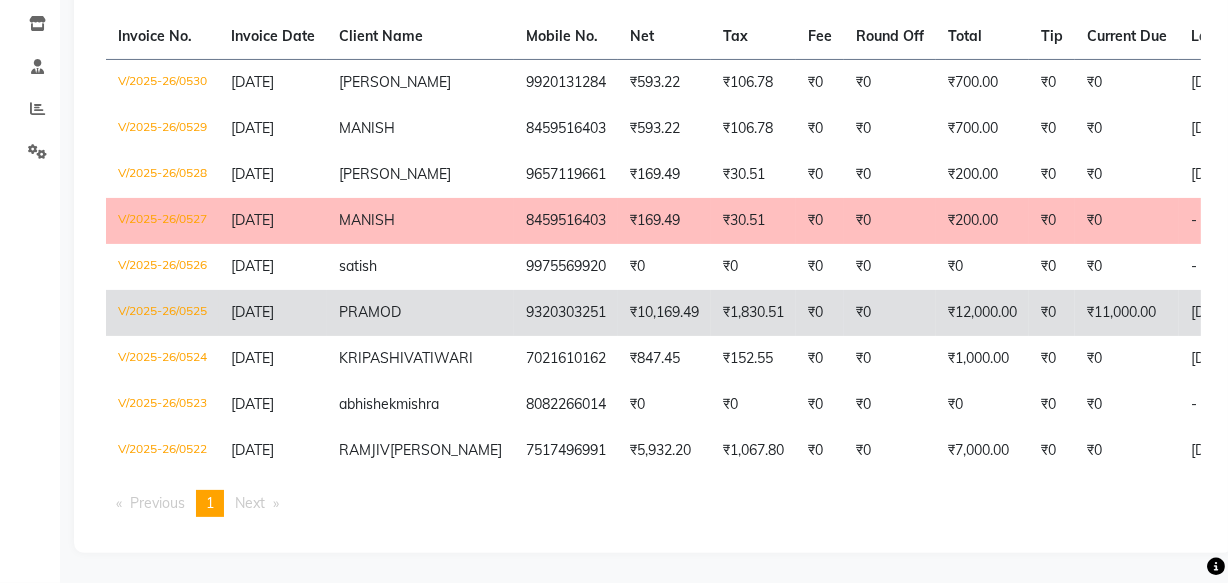 scroll, scrollTop: 317, scrollLeft: 0, axis: vertical 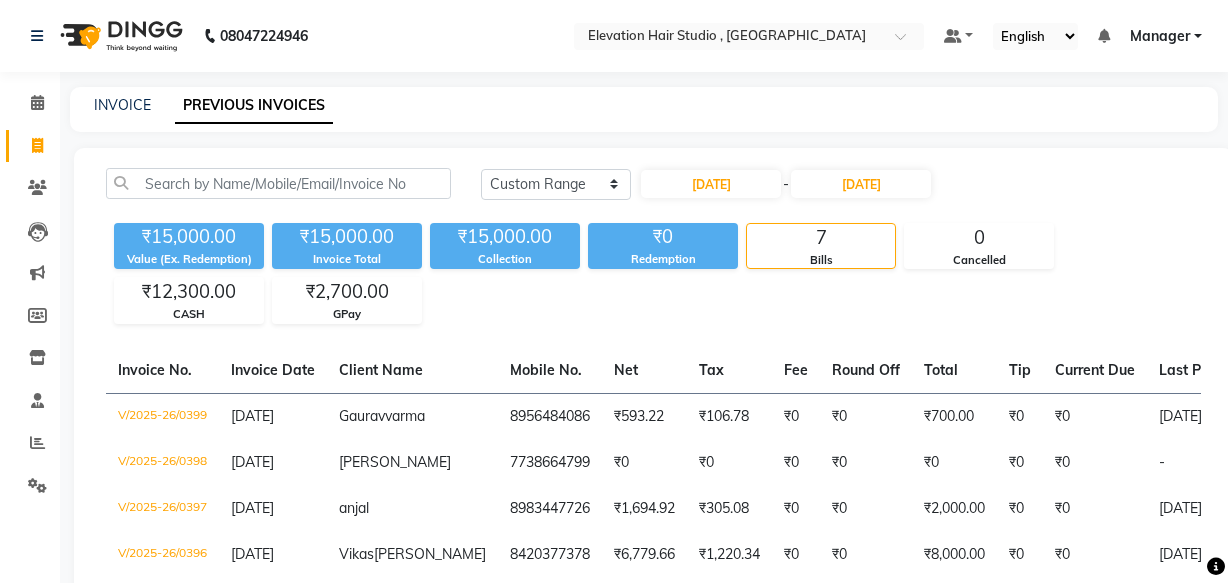 select on "range" 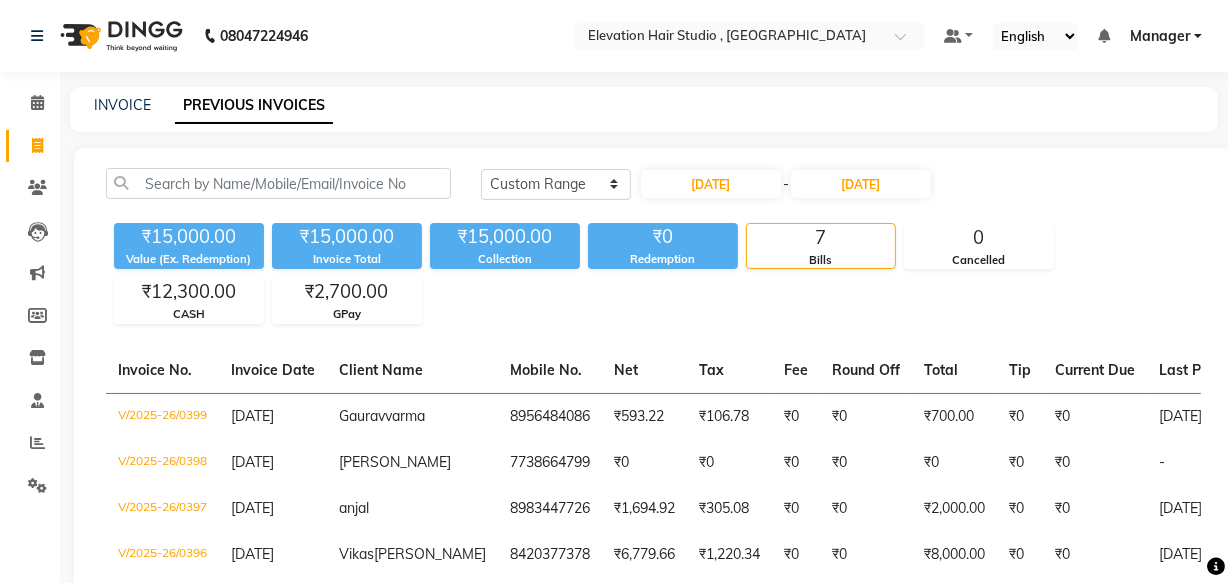 scroll, scrollTop: 0, scrollLeft: 0, axis: both 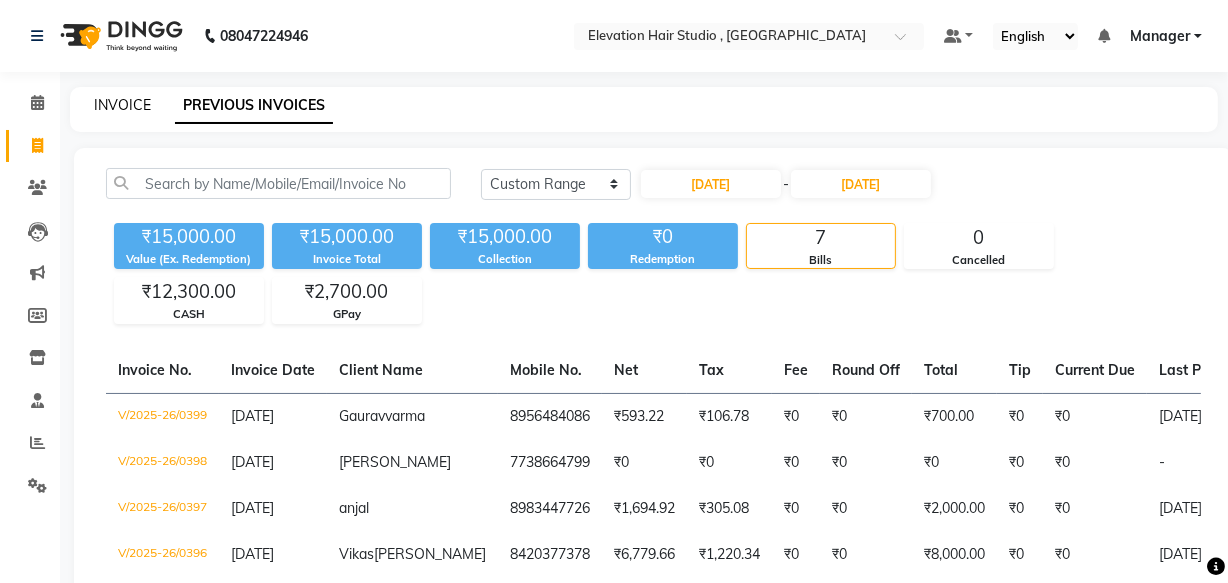 type on "[DATE]" 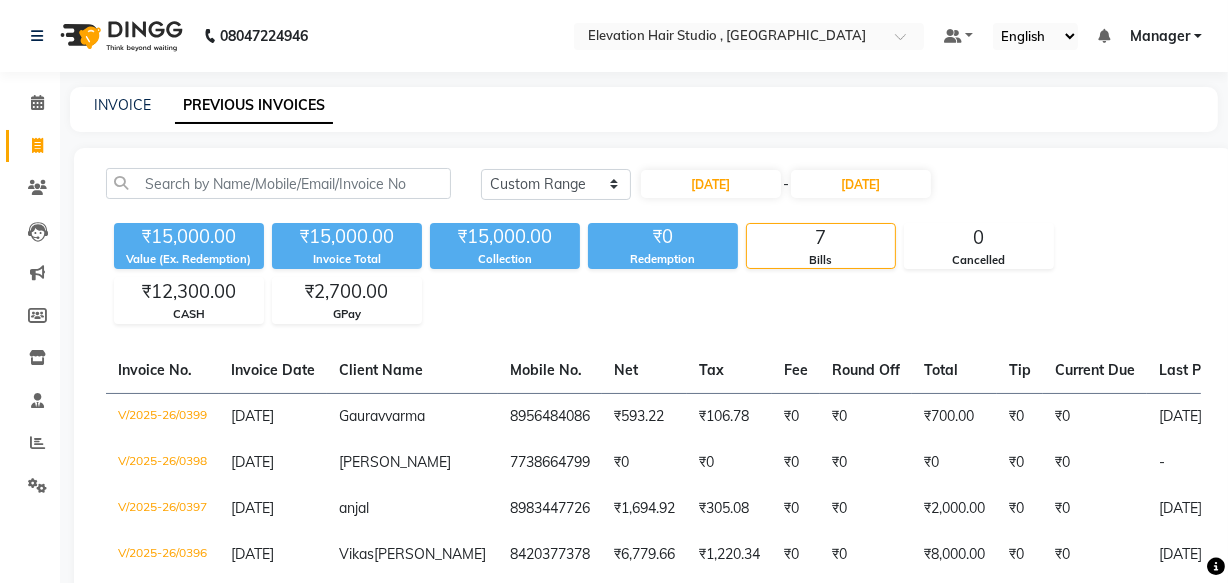 select on "service" 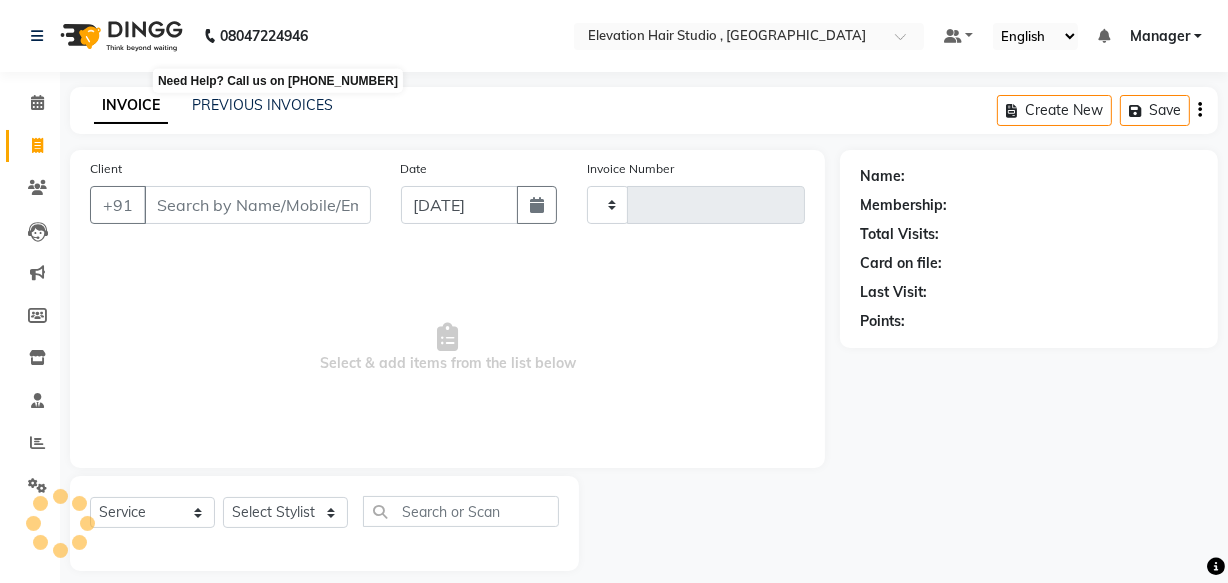 scroll, scrollTop: 19, scrollLeft: 0, axis: vertical 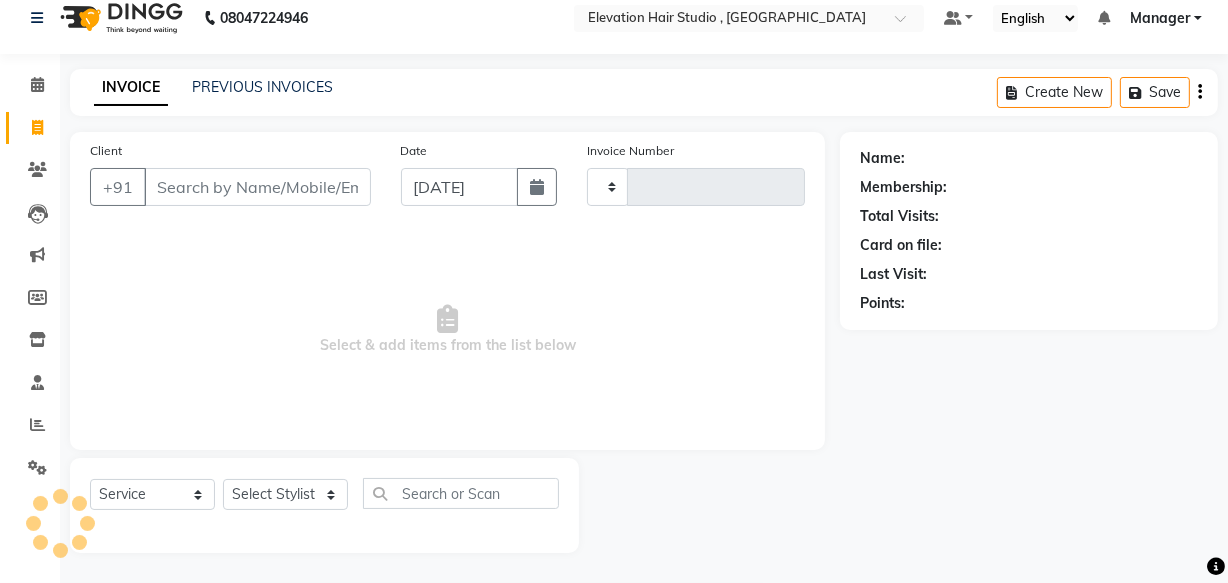 type on "0534" 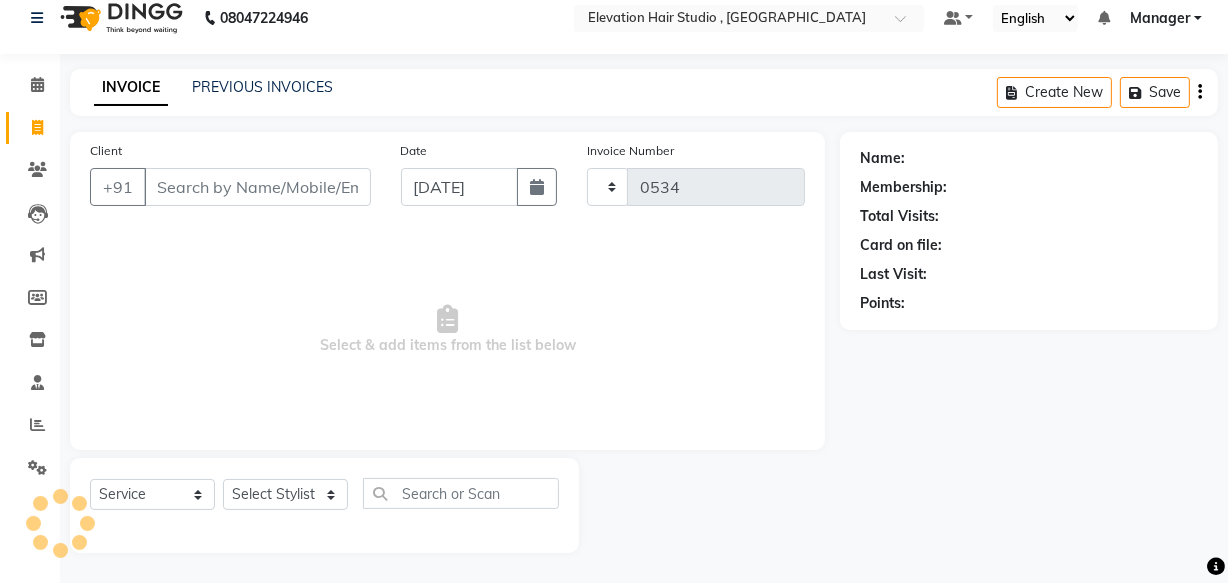select on "6886" 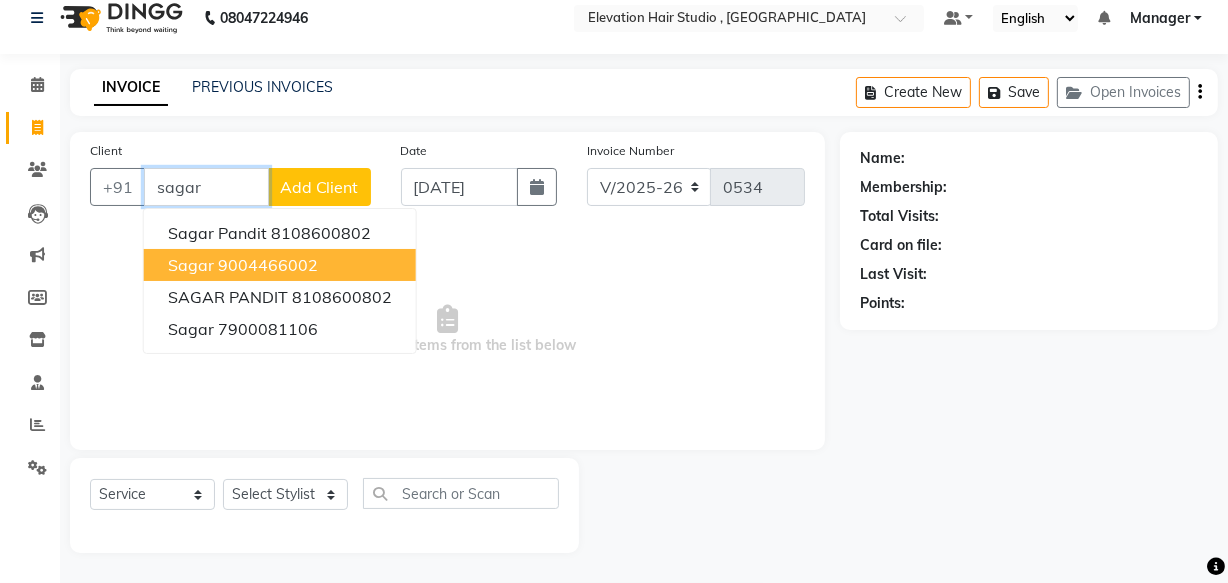 click on "9004466002" at bounding box center (268, 265) 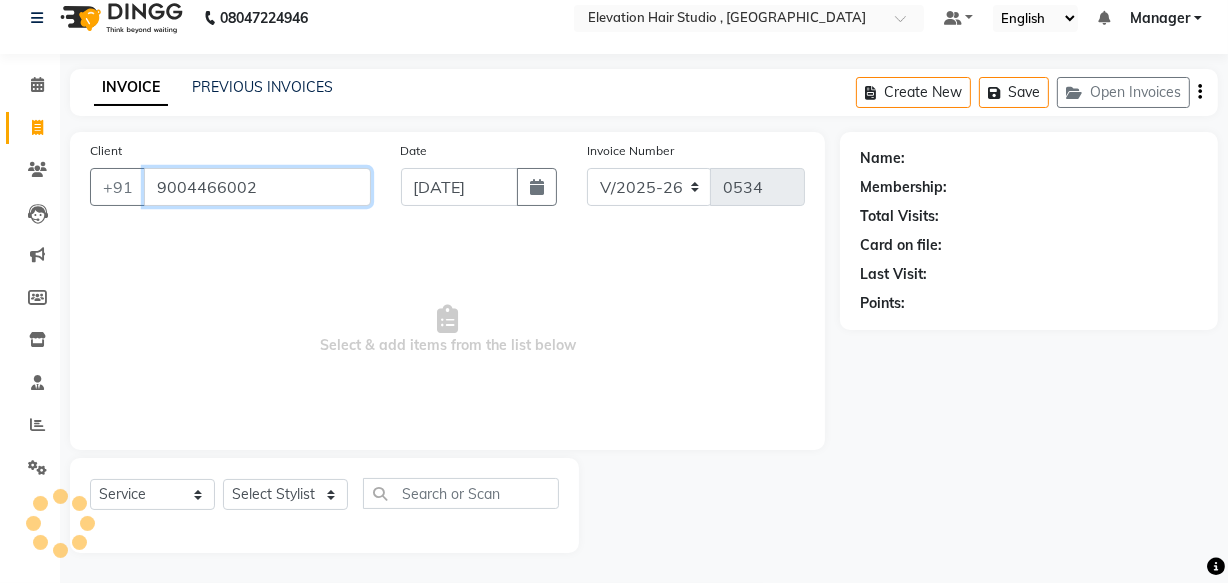 type on "9004466002" 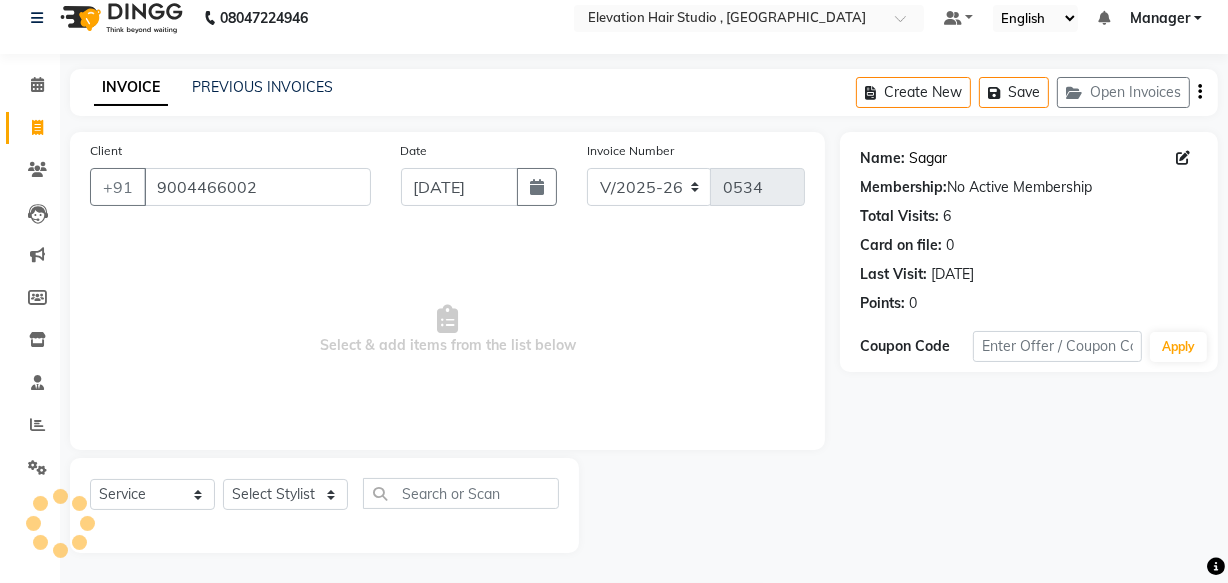 click on "Sagar" 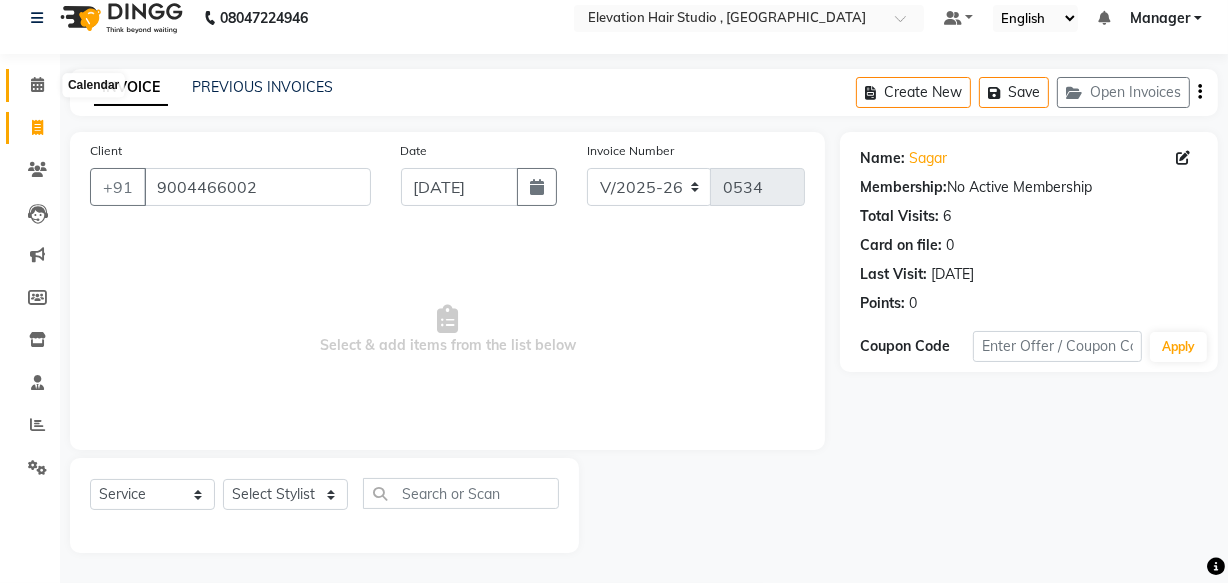 click 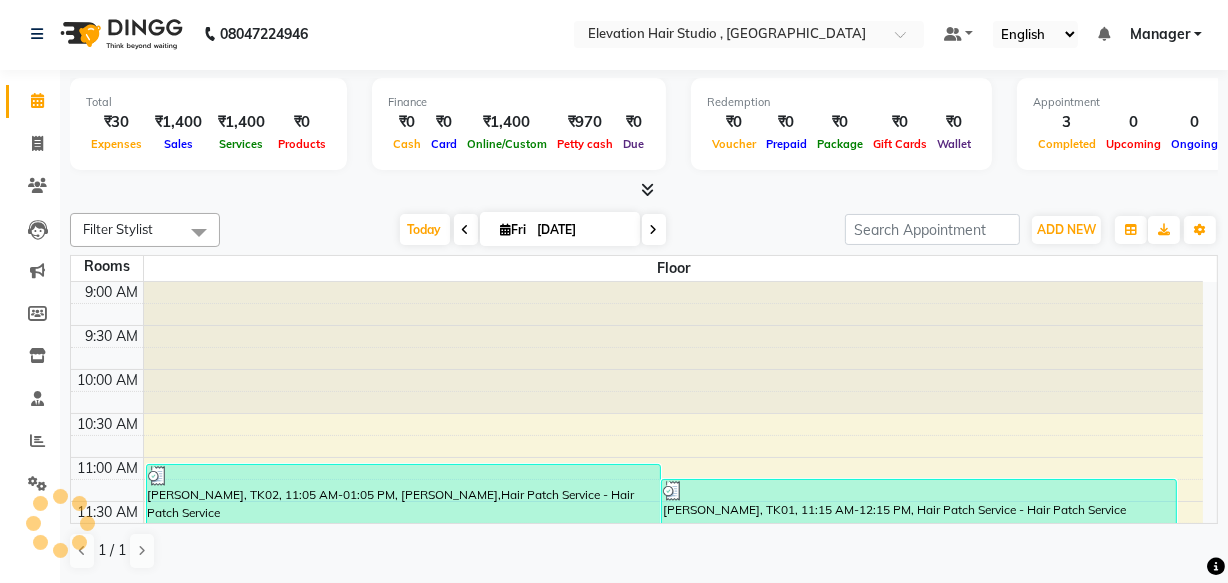 scroll, scrollTop: 0, scrollLeft: 0, axis: both 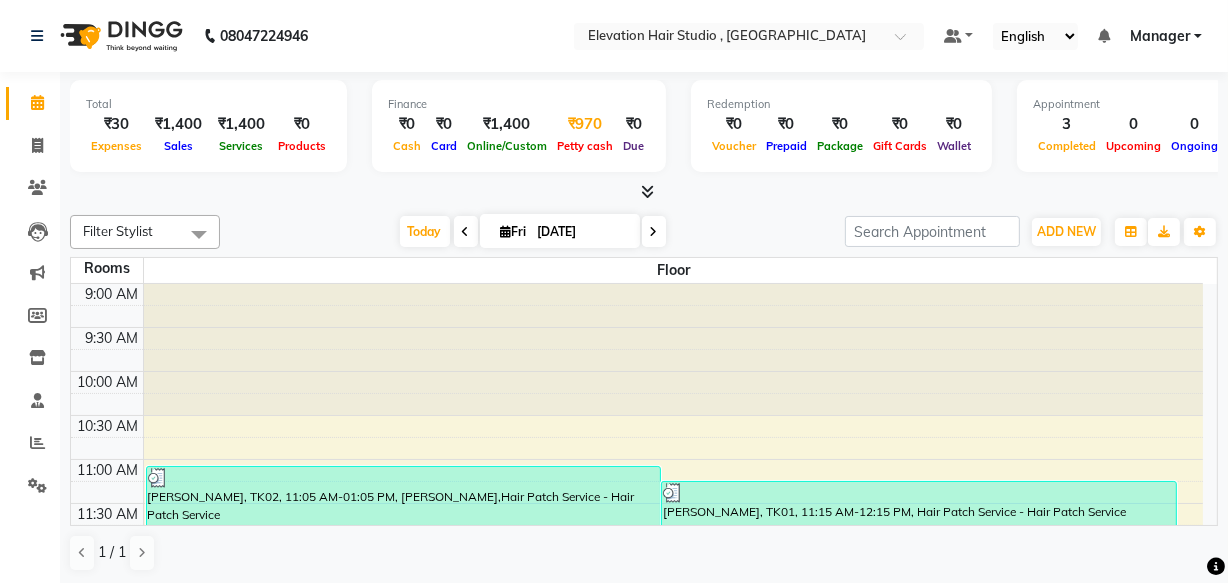 click on "Petty cash" at bounding box center (585, 145) 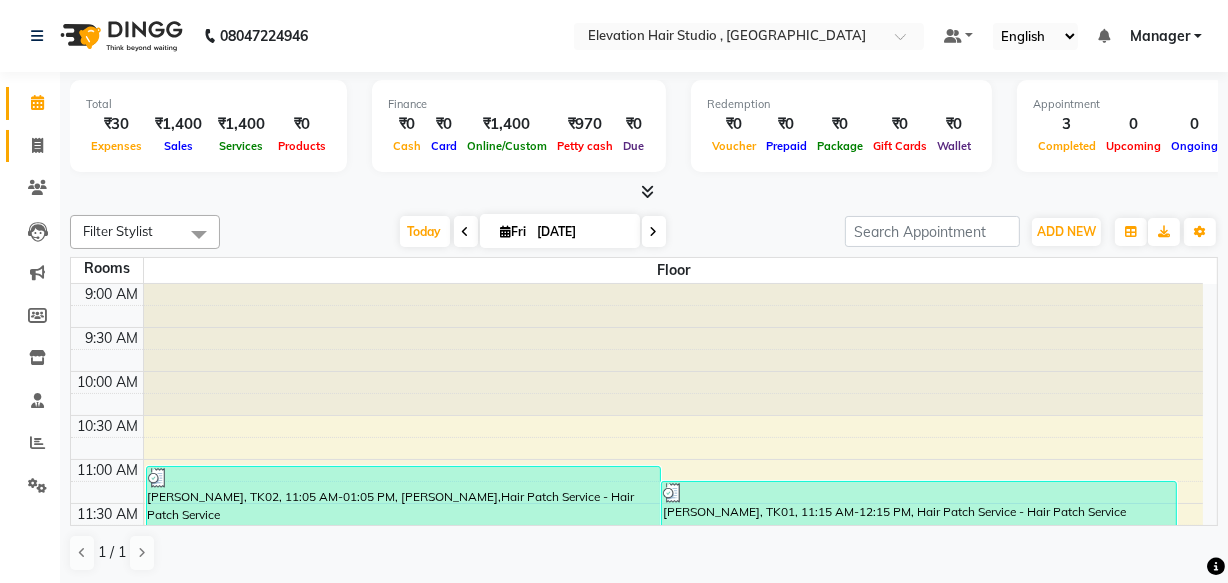 click 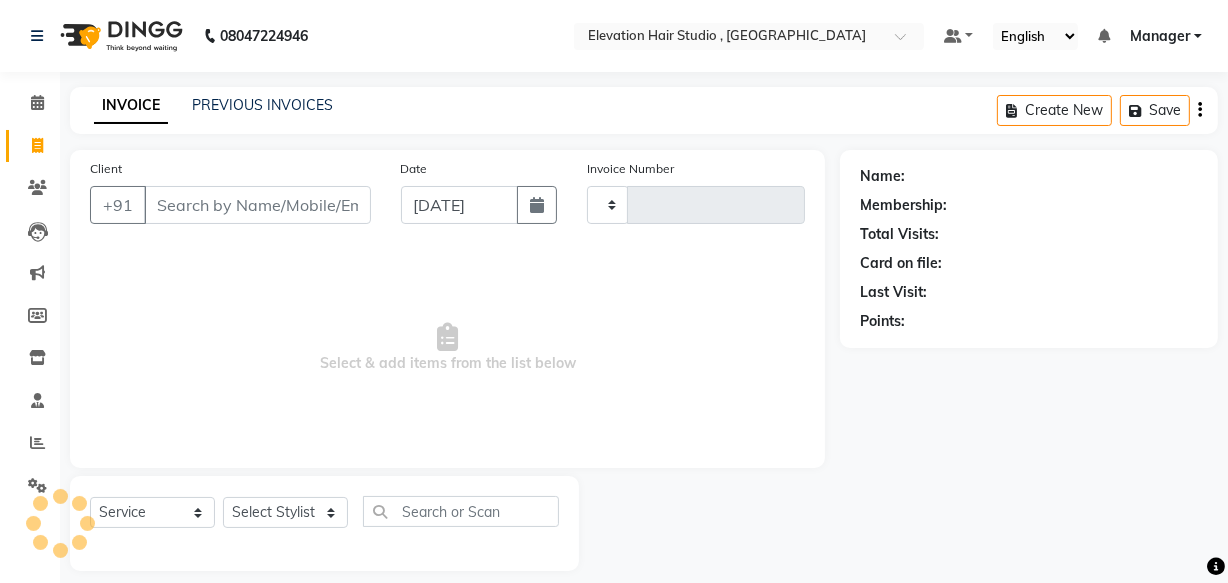 type on "0534" 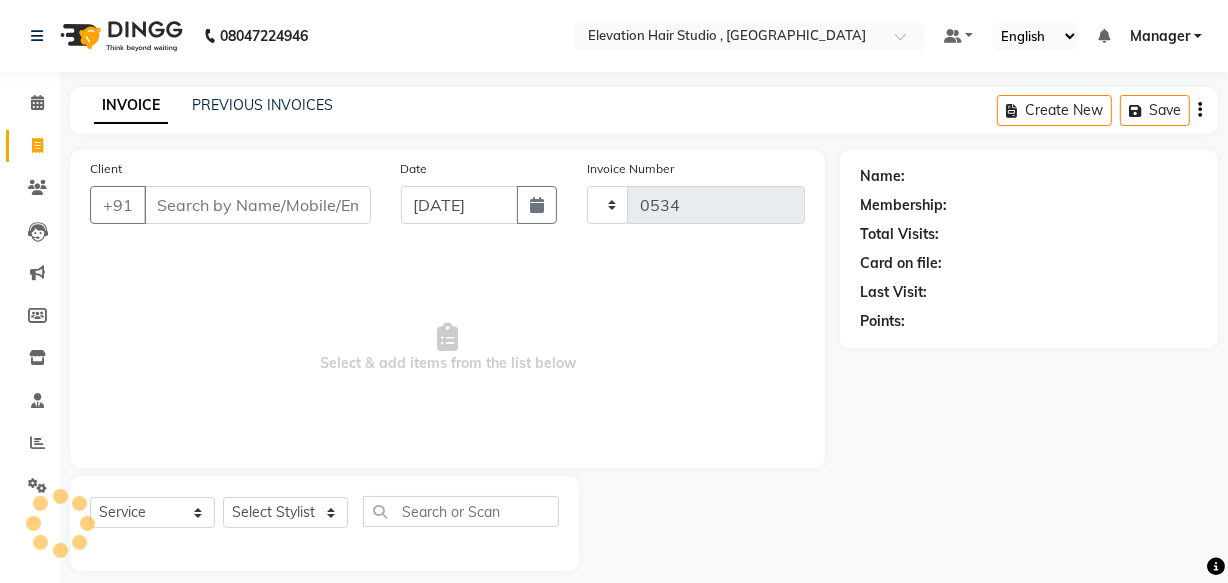 select on "6886" 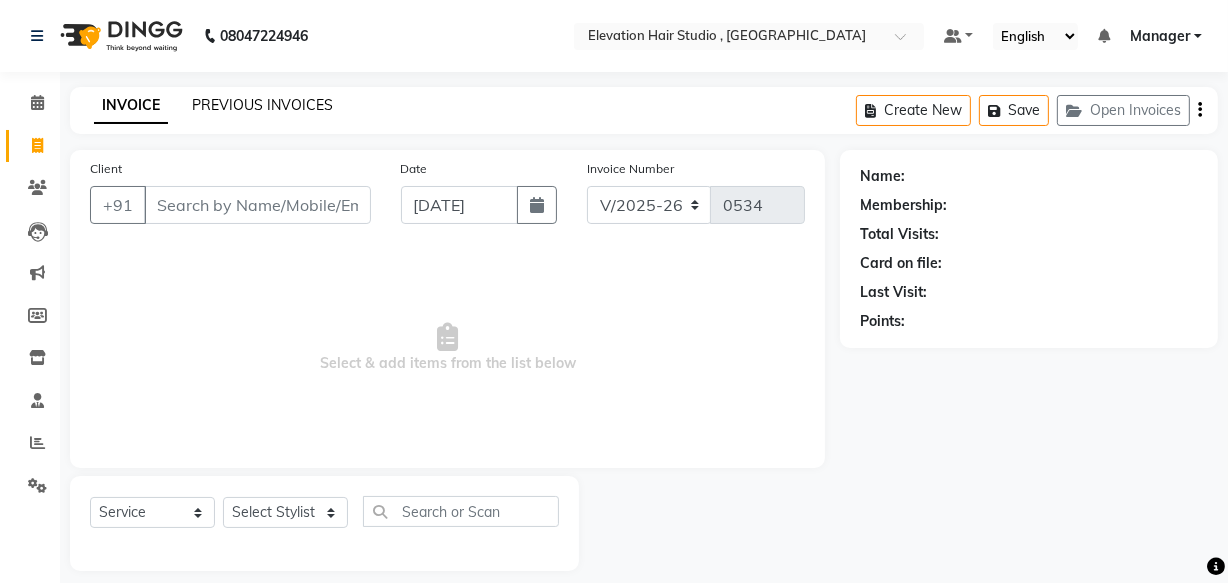 click on "PREVIOUS INVOICES" 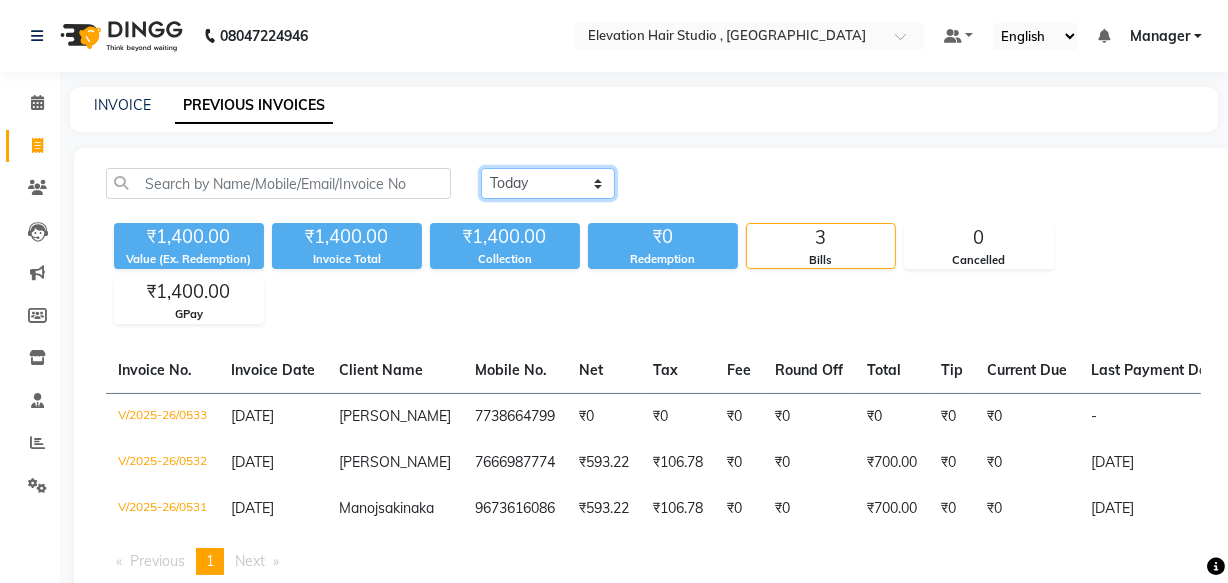 click on "[DATE] [DATE] Custom Range" 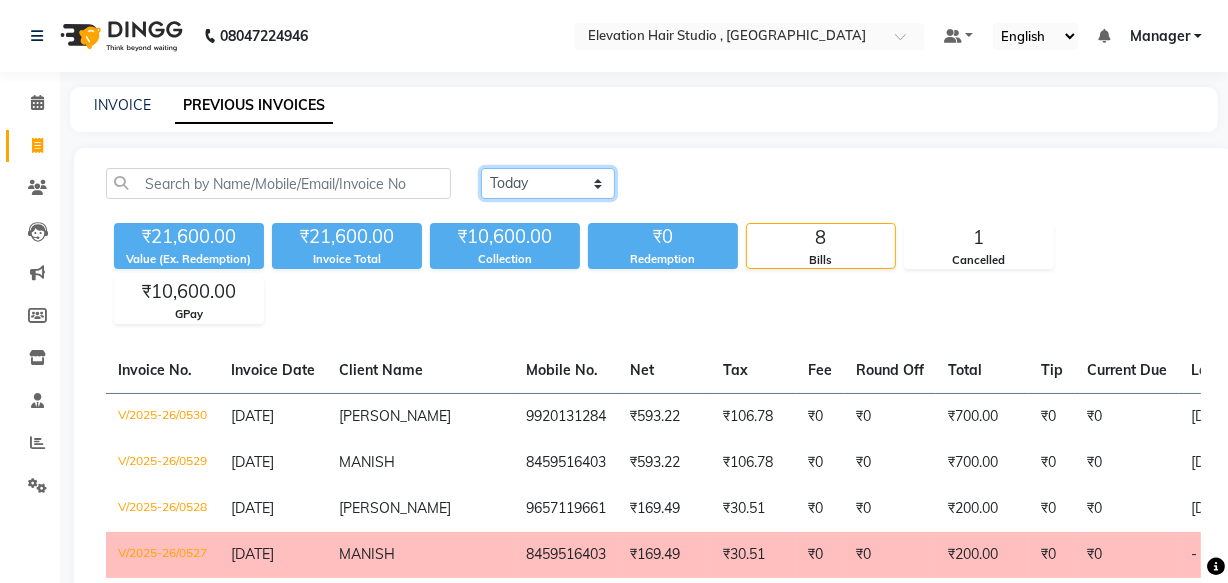 click on "[DATE] [DATE] Custom Range" 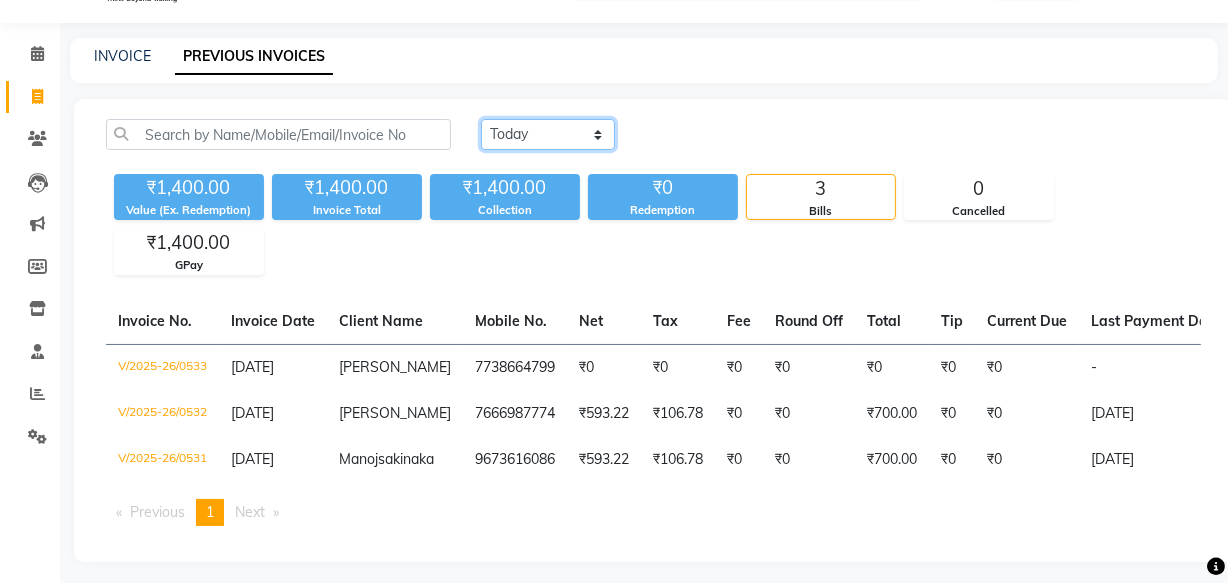scroll, scrollTop: 91, scrollLeft: 0, axis: vertical 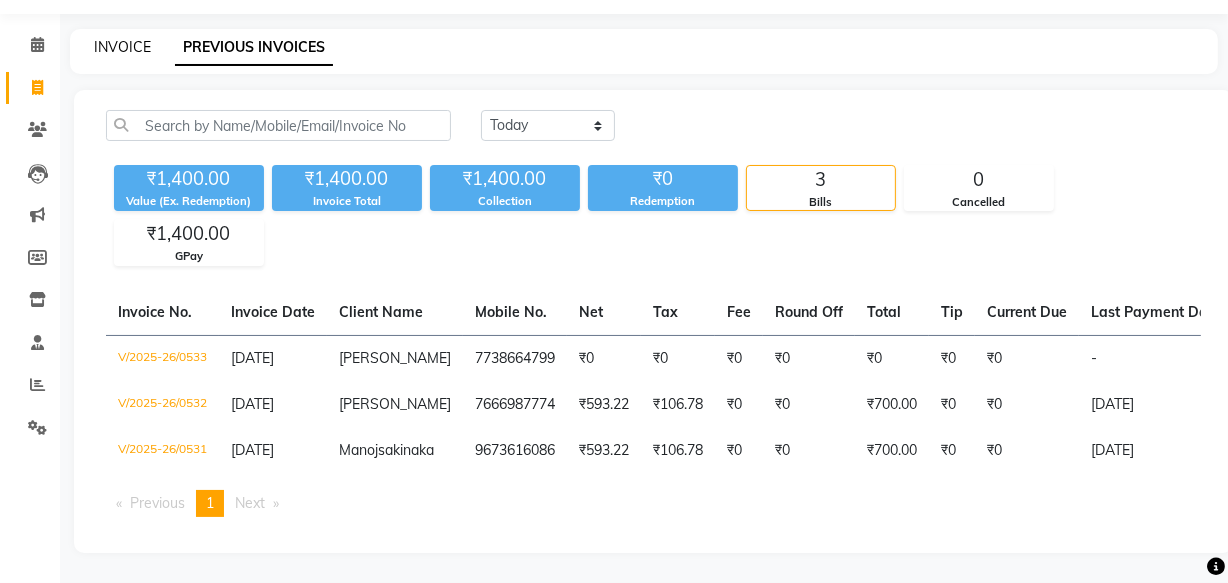 click on "INVOICE" 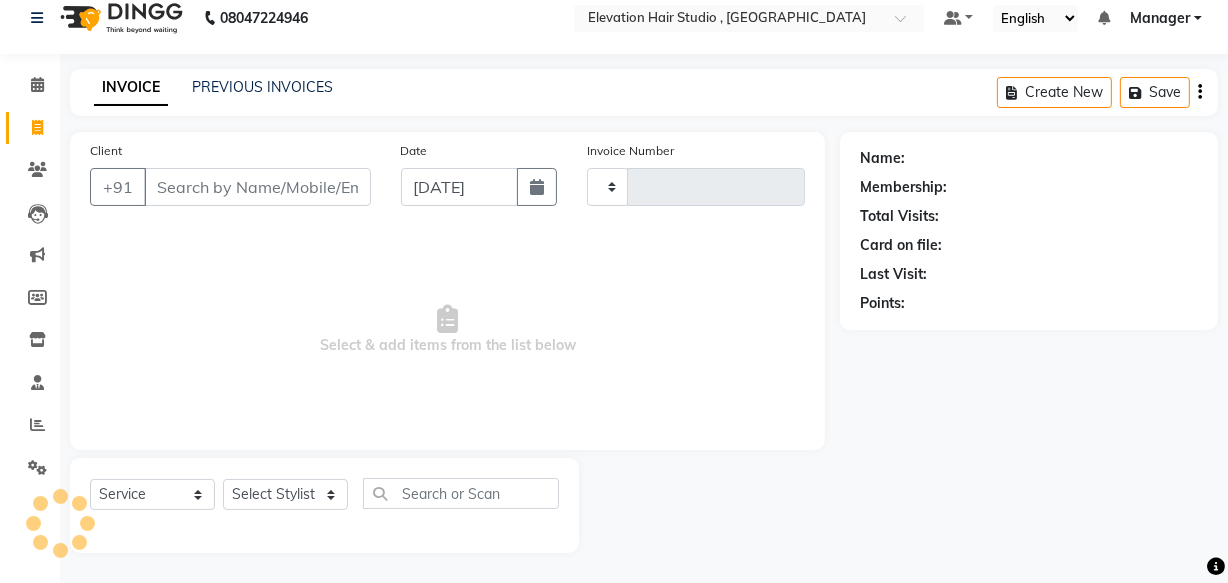 scroll, scrollTop: 19, scrollLeft: 0, axis: vertical 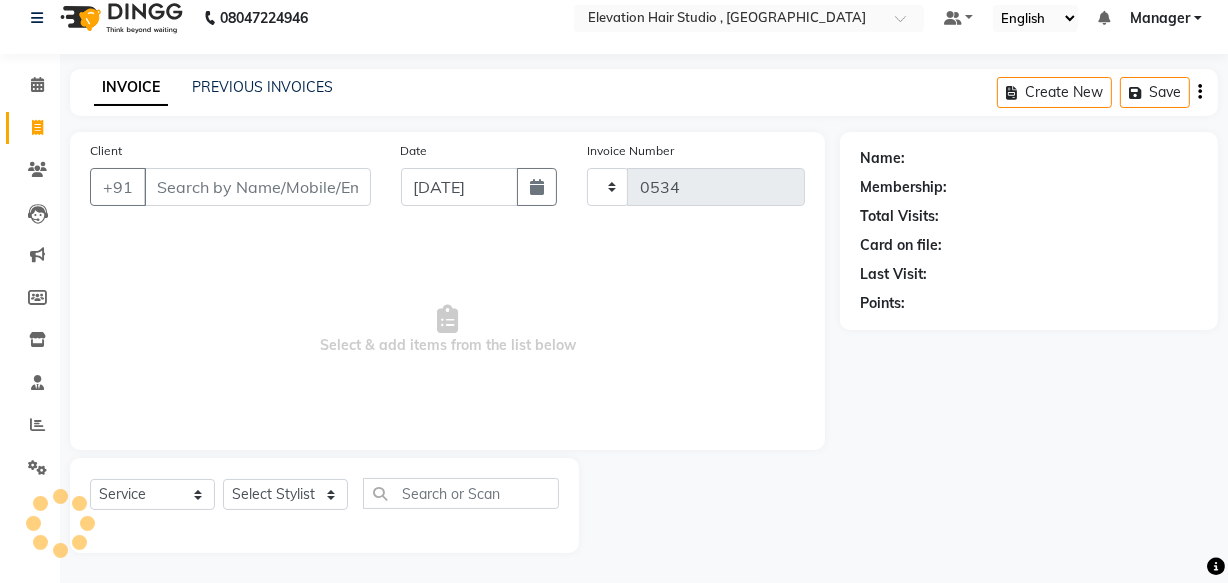 select on "6886" 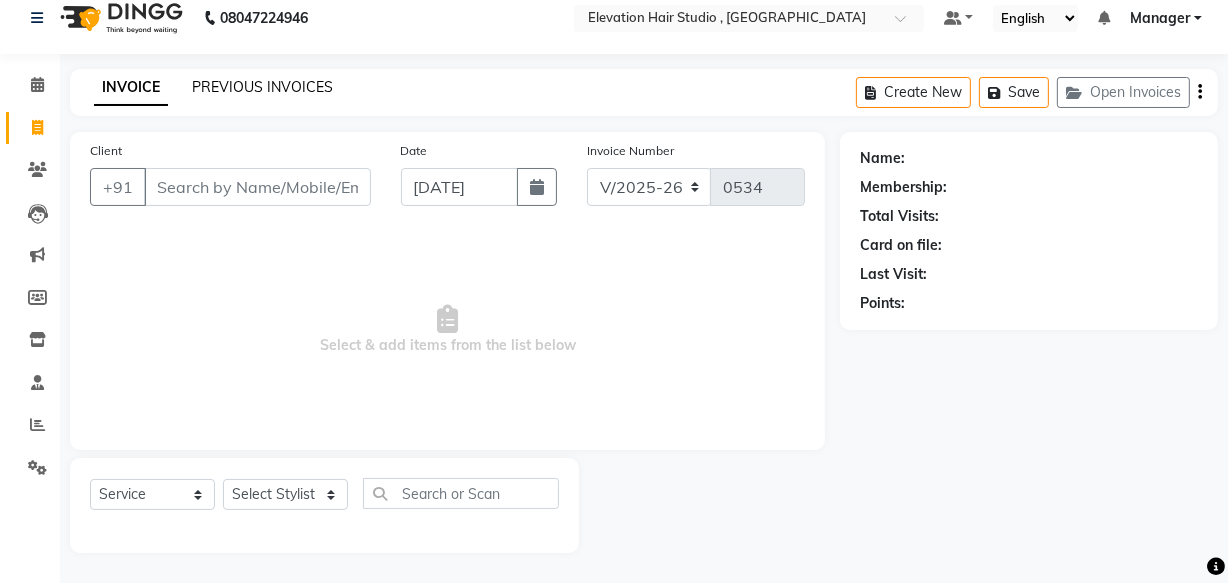 click on "PREVIOUS INVOICES" 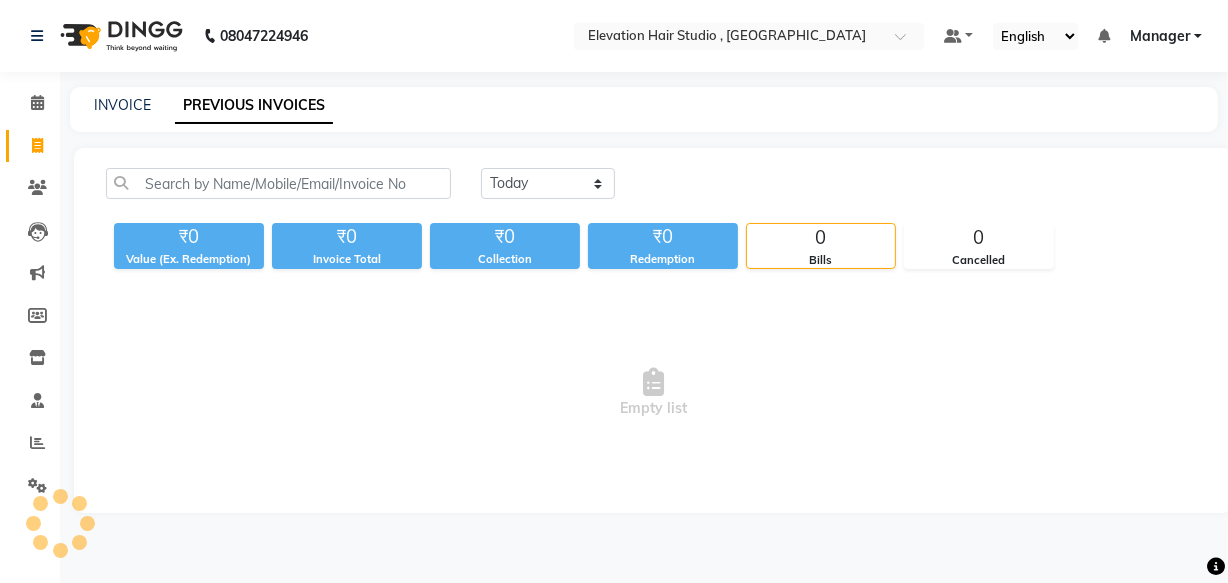 scroll, scrollTop: 0, scrollLeft: 0, axis: both 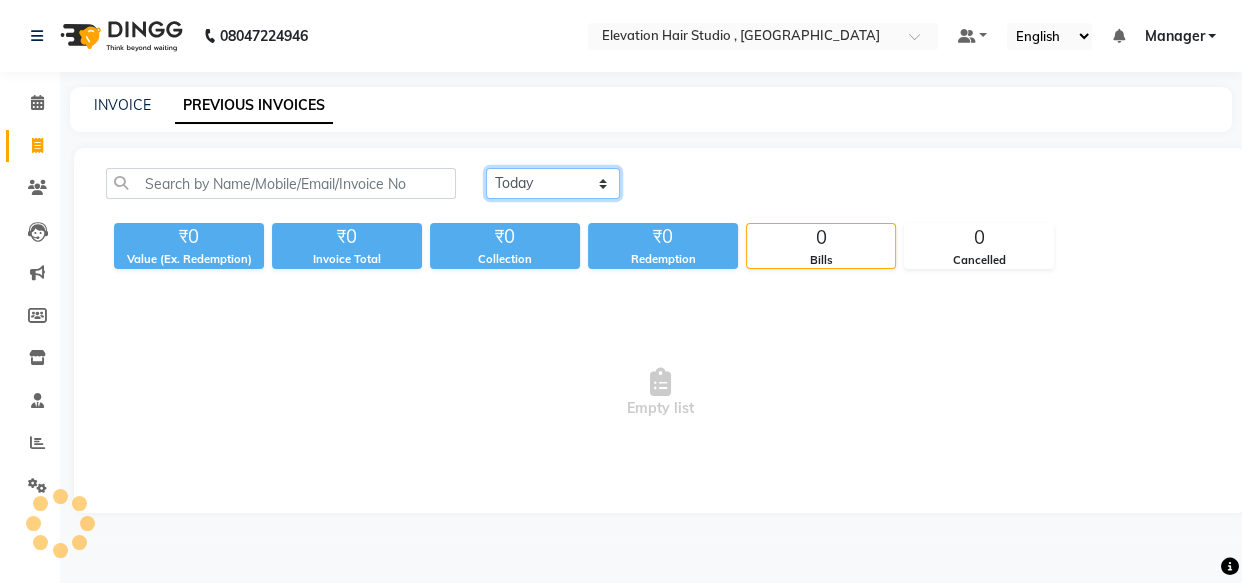 click on "[DATE] [DATE] Custom Range" 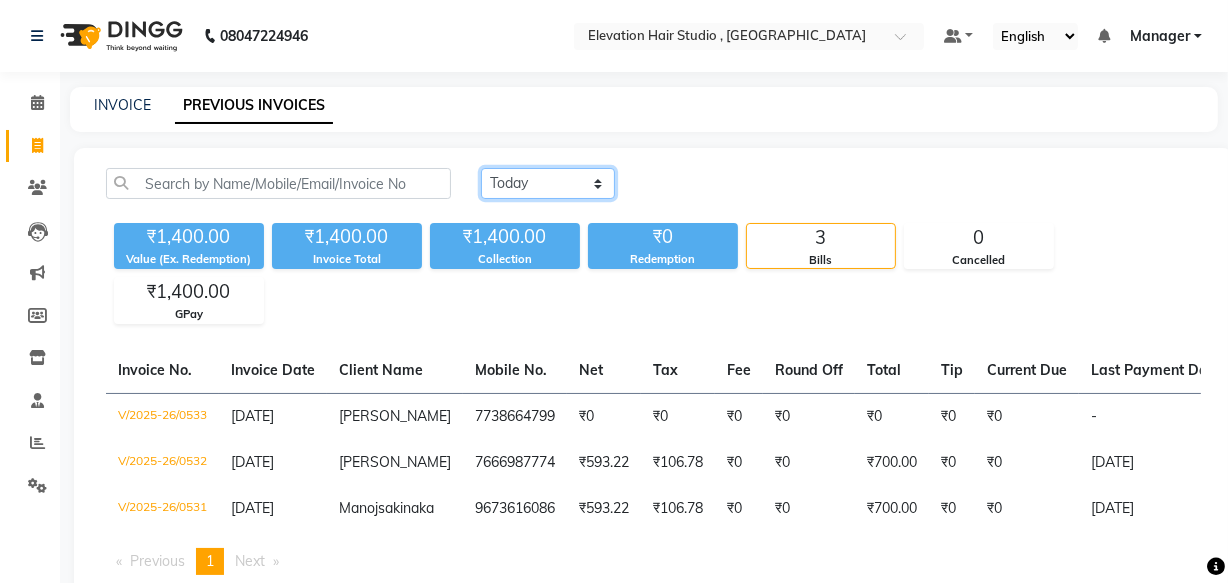 select on "range" 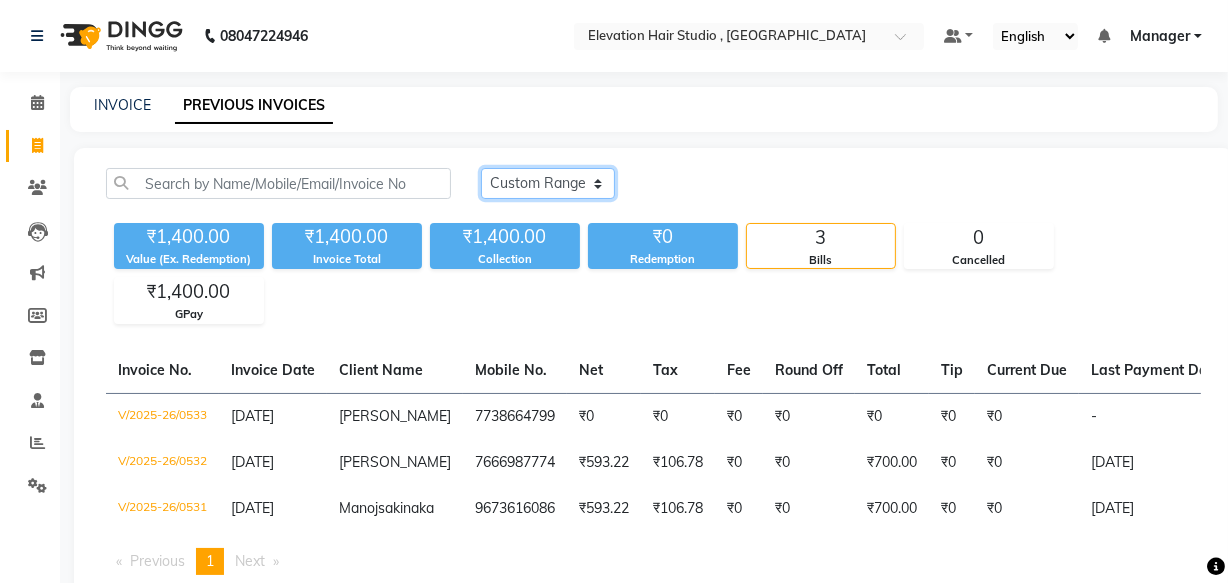 click on "[DATE] [DATE] Custom Range" 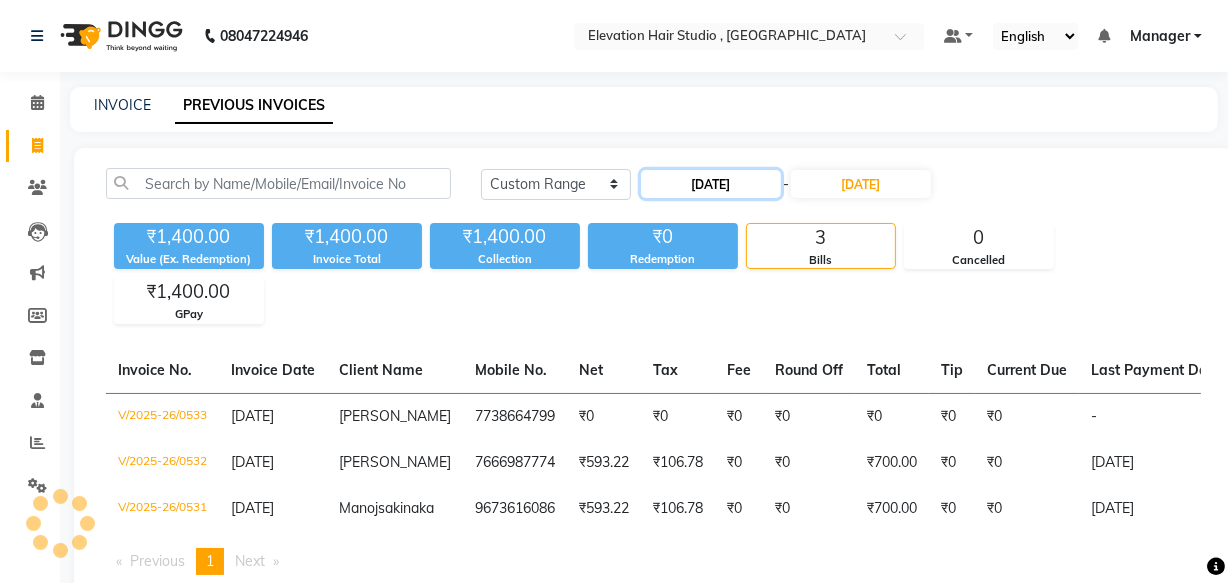 click on "[DATE]" 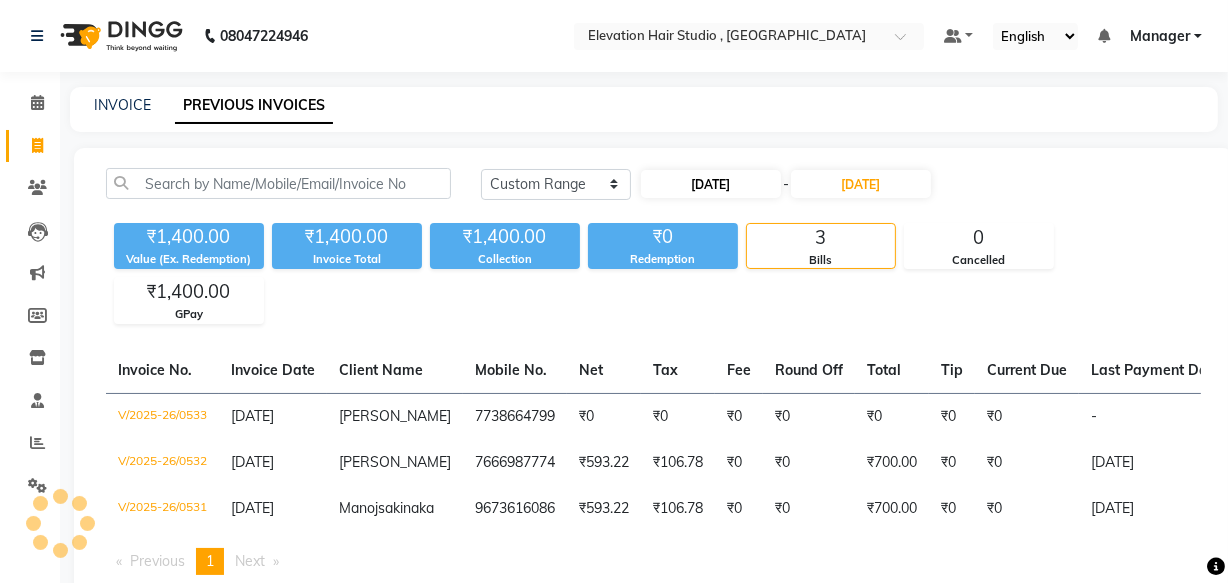 select on "7" 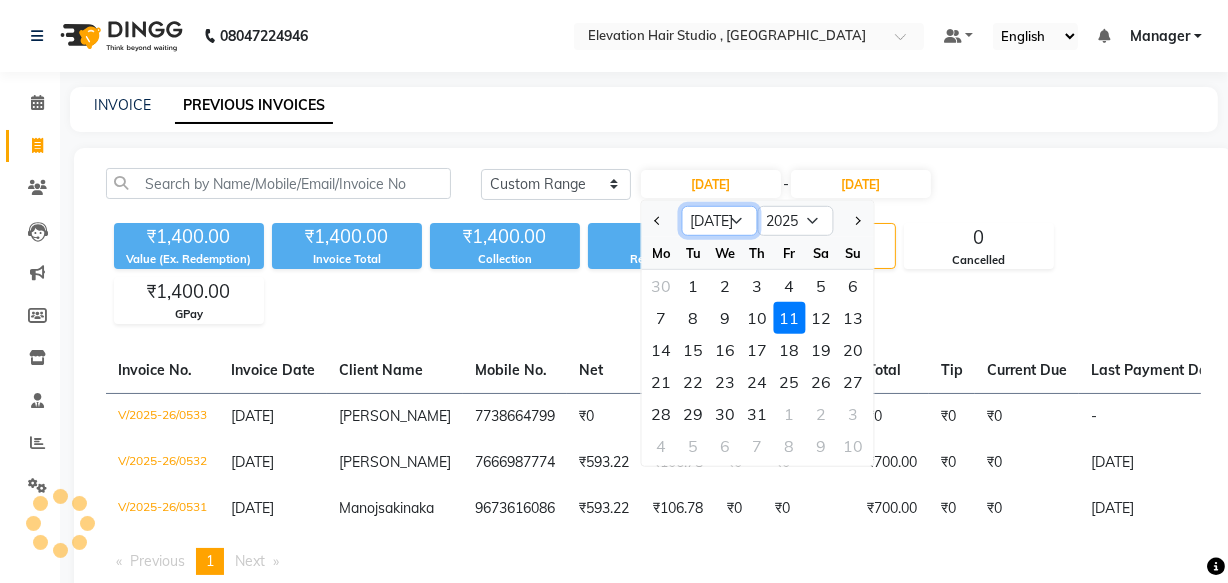 click on "Jan Feb Mar Apr May Jun [DATE] Aug Sep Oct Nov Dec" 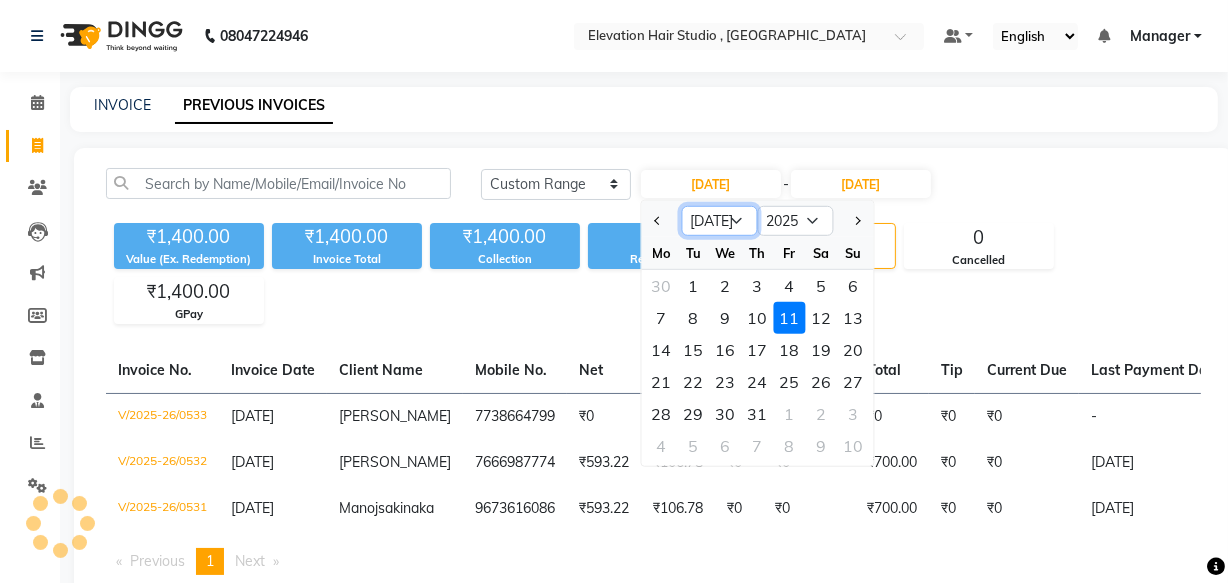 select on "6" 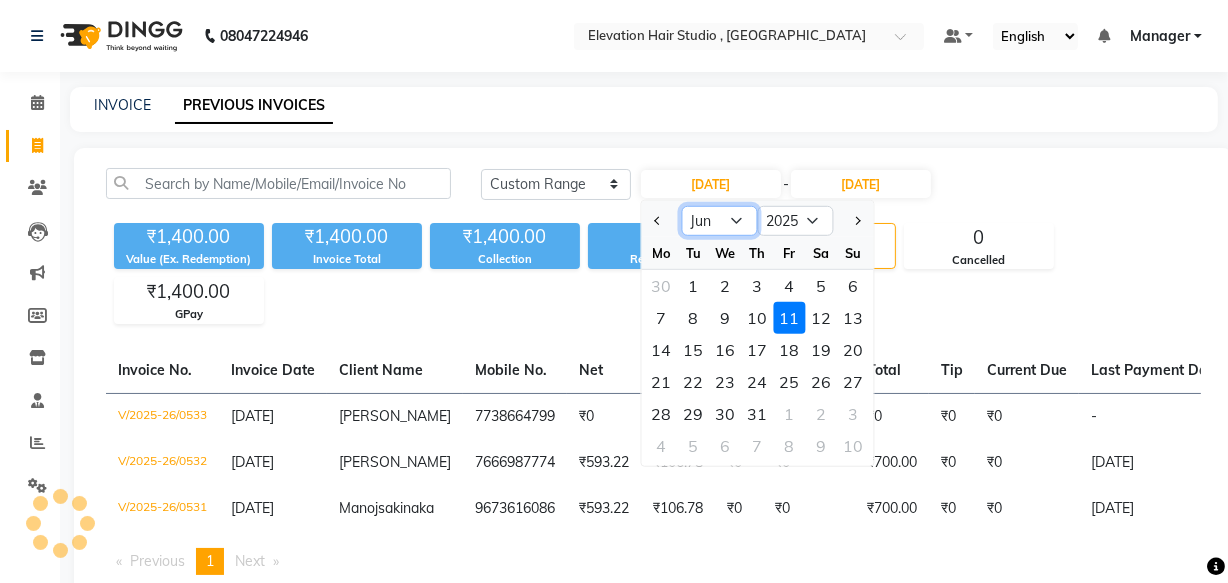click on "Jan Feb Mar Apr May Jun [DATE] Aug Sep Oct Nov Dec" 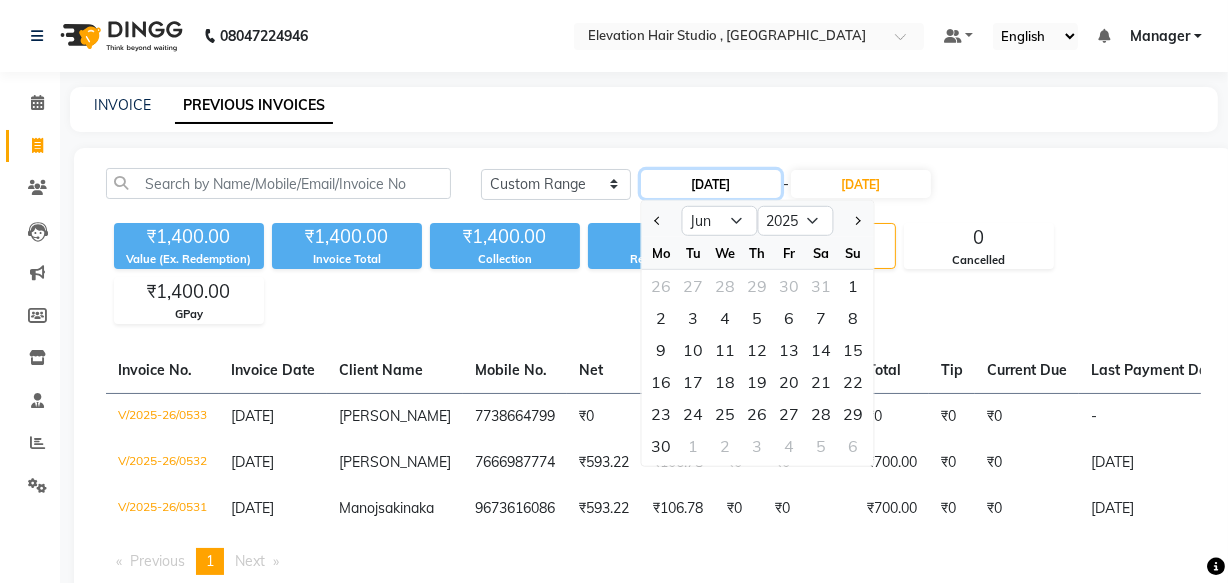 click on "[DATE]" 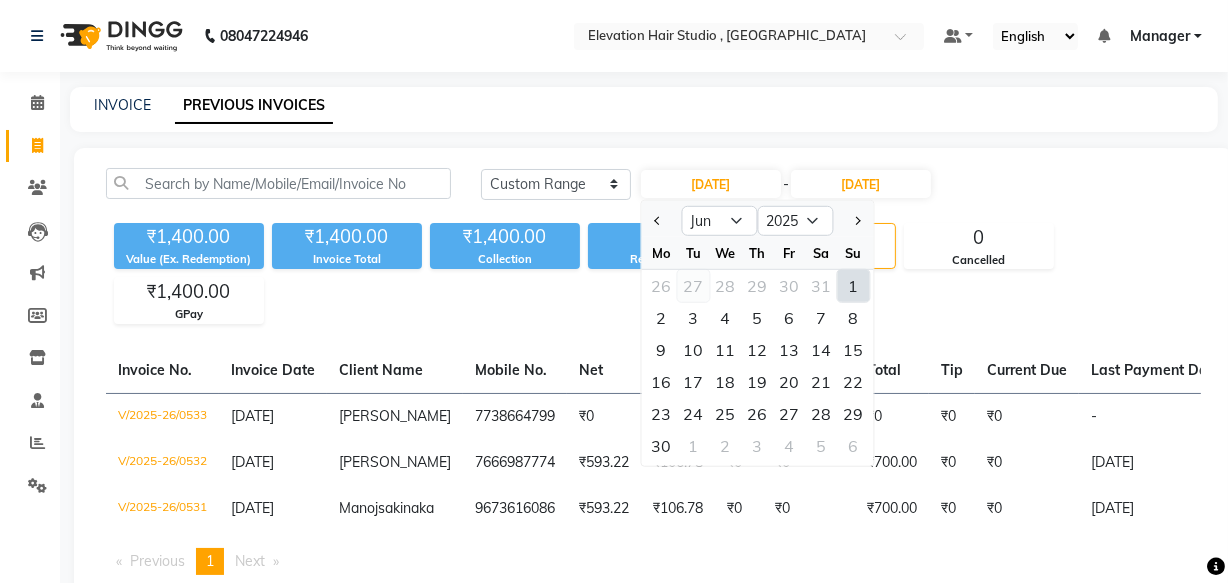 click on "27" 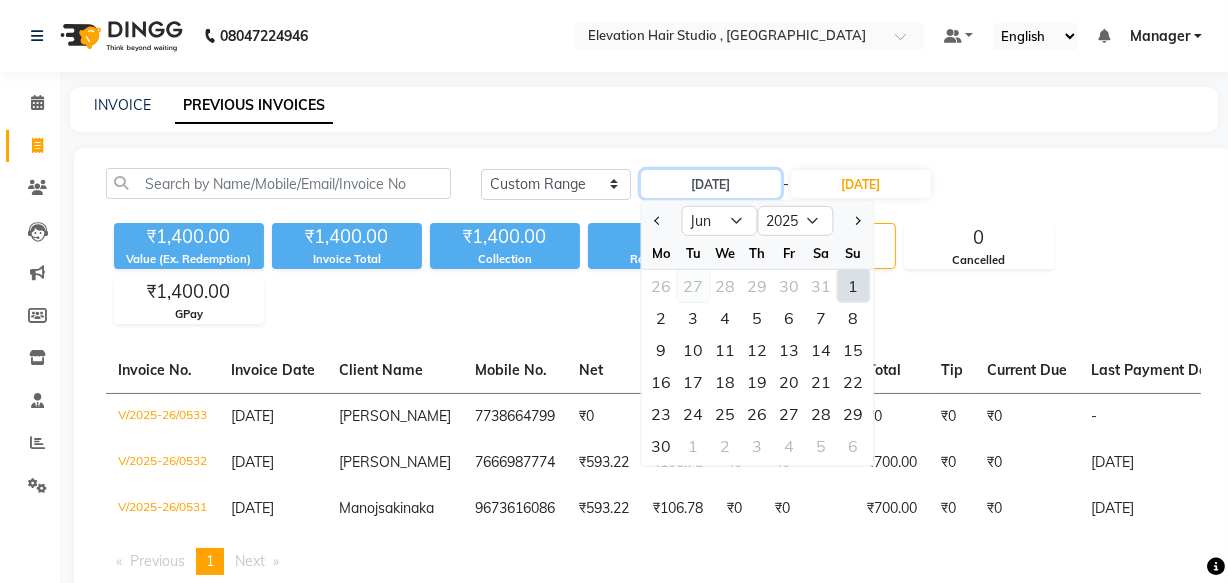 type on "[DATE]" 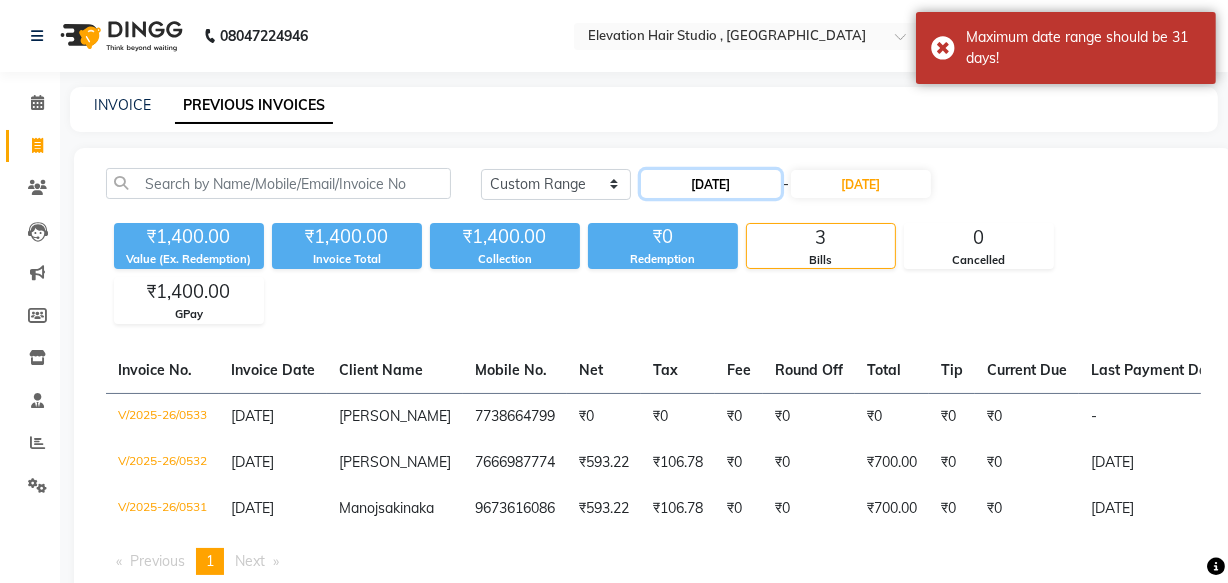click on "[DATE]" 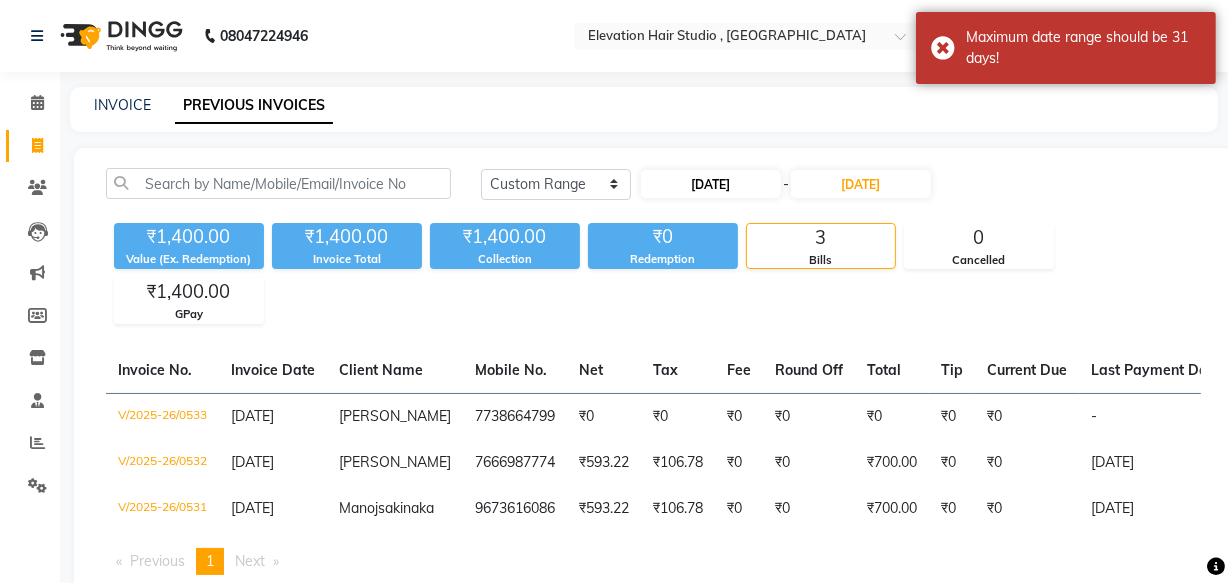 select on "5" 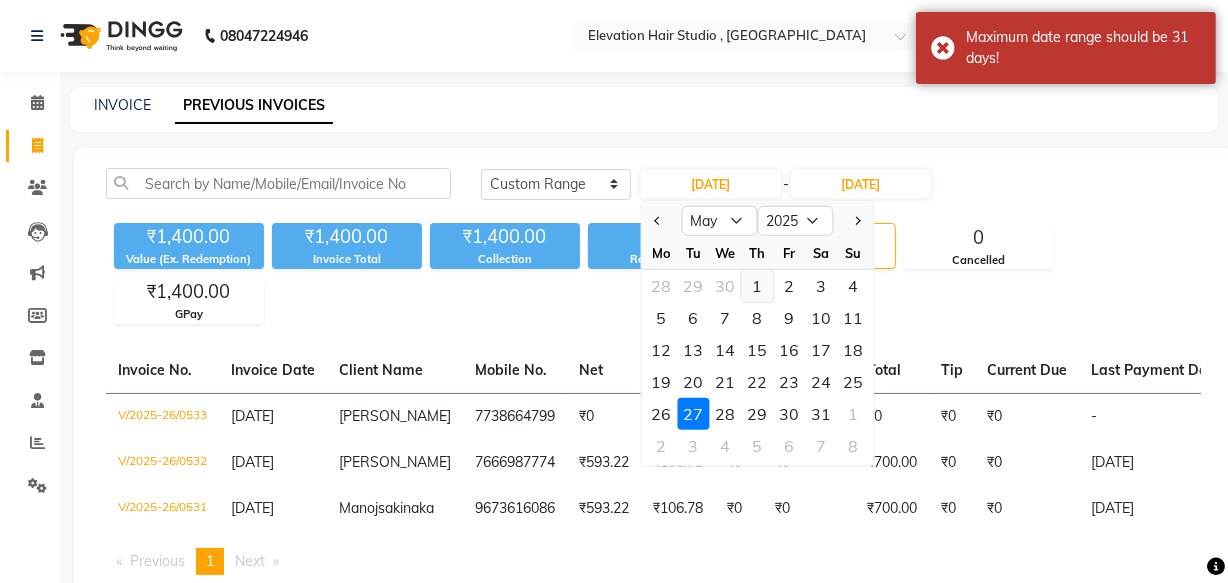 click on "1" 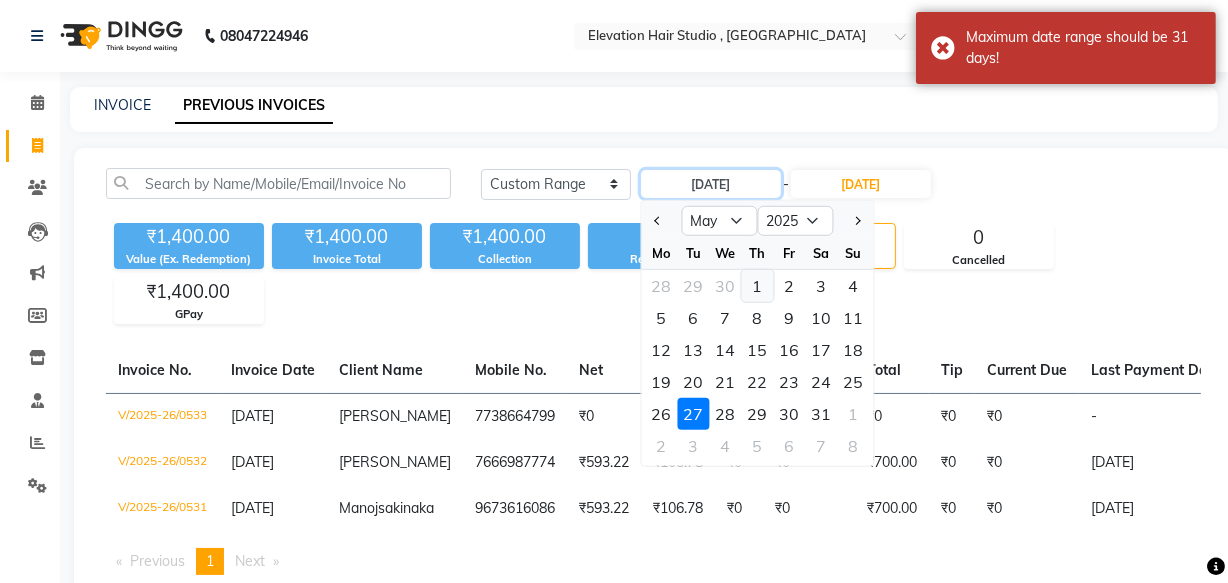 type on "[DATE]" 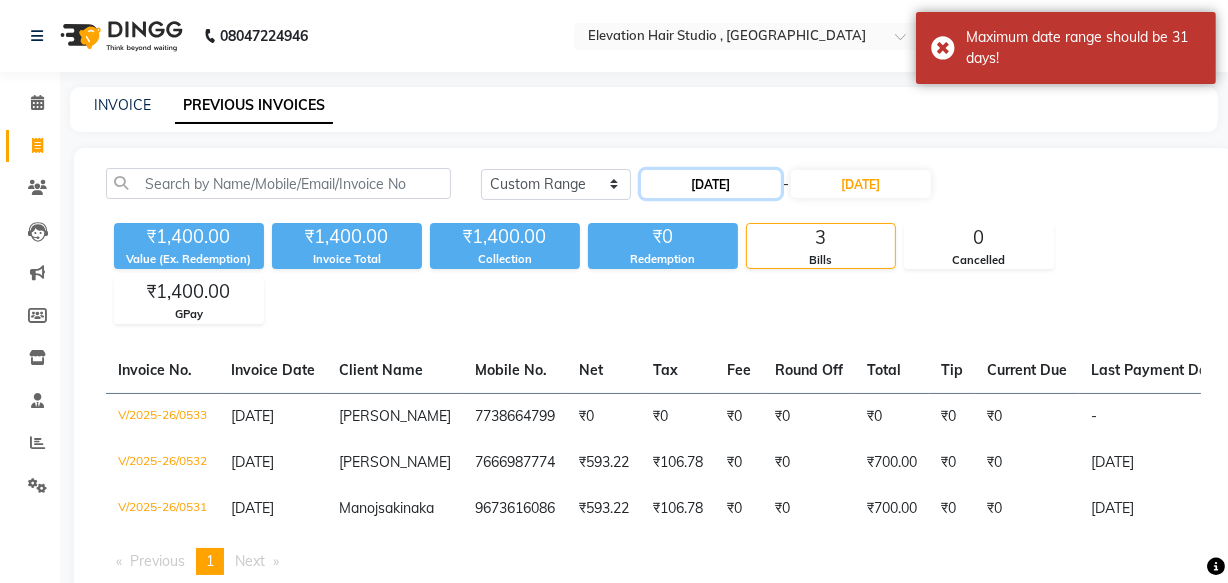 click on "[DATE]" 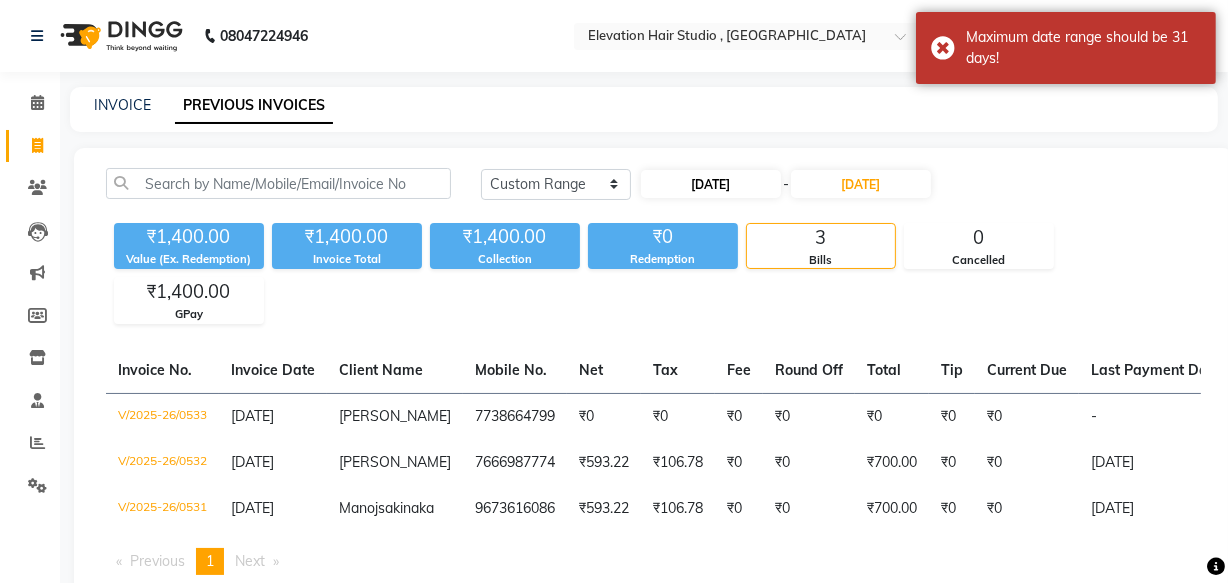 select on "5" 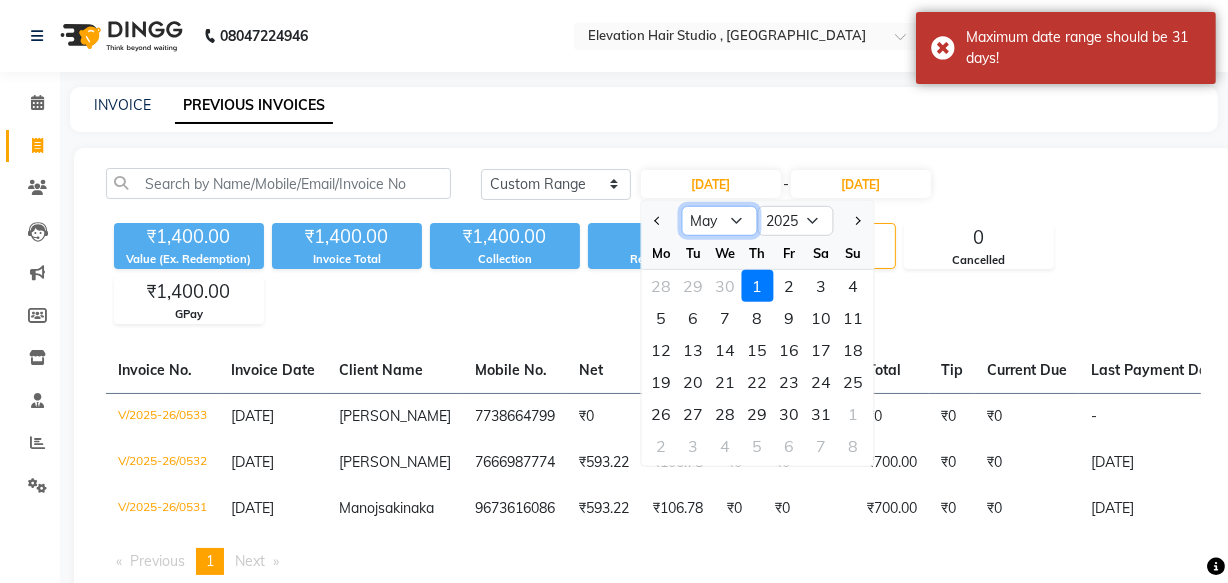click on "Jan Feb Mar Apr May Jun [DATE] Aug Sep Oct Nov Dec" 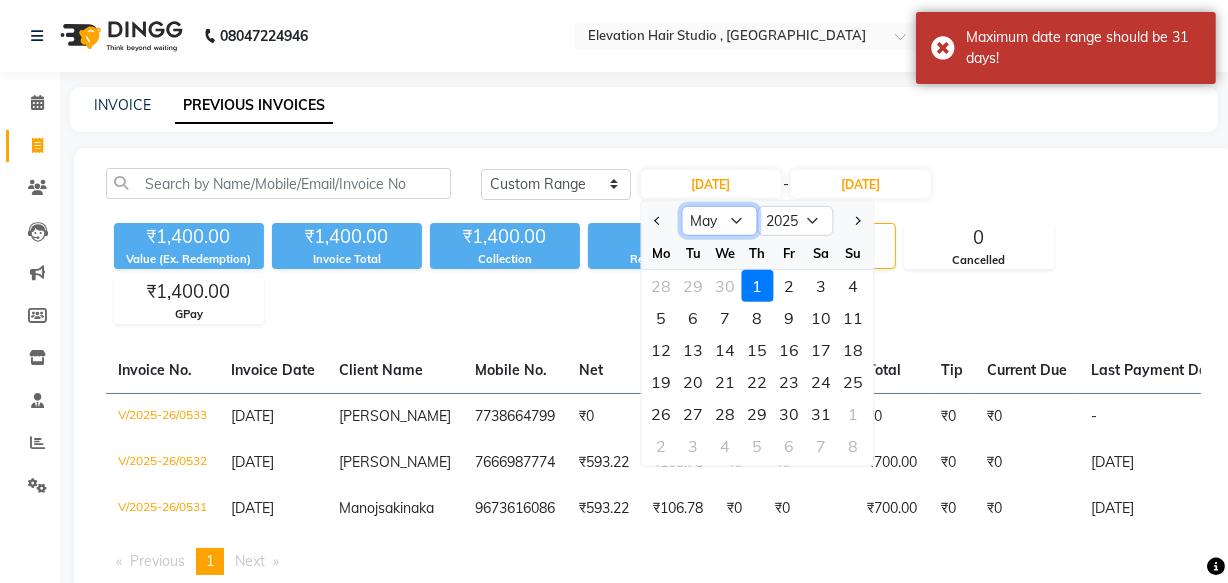select on "6" 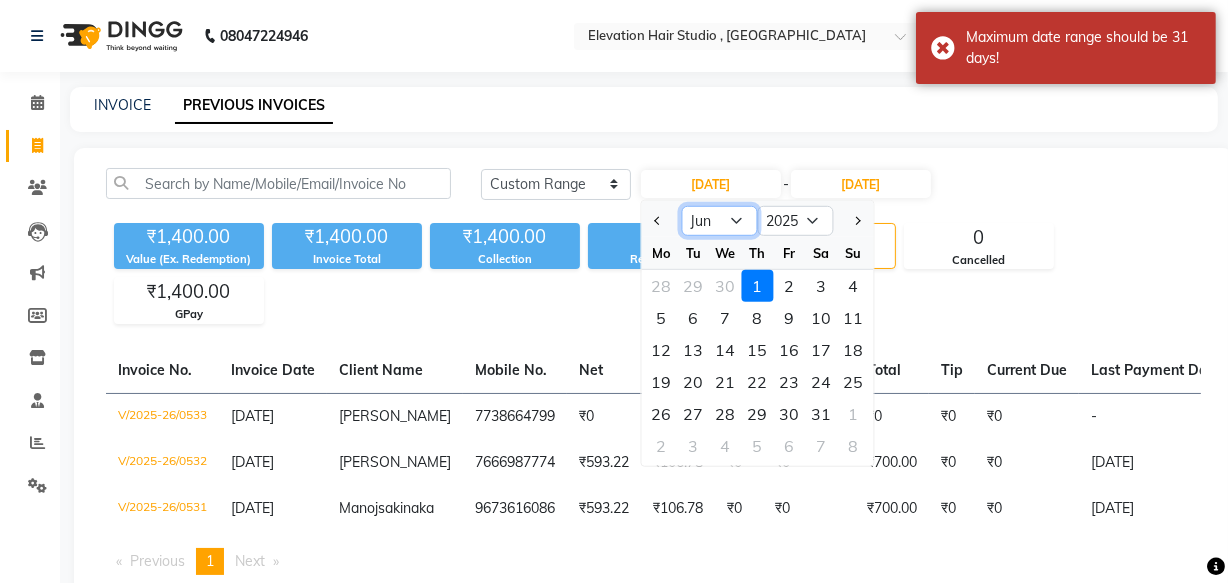 click on "Jan Feb Mar Apr May Jun [DATE] Aug Sep Oct Nov Dec" 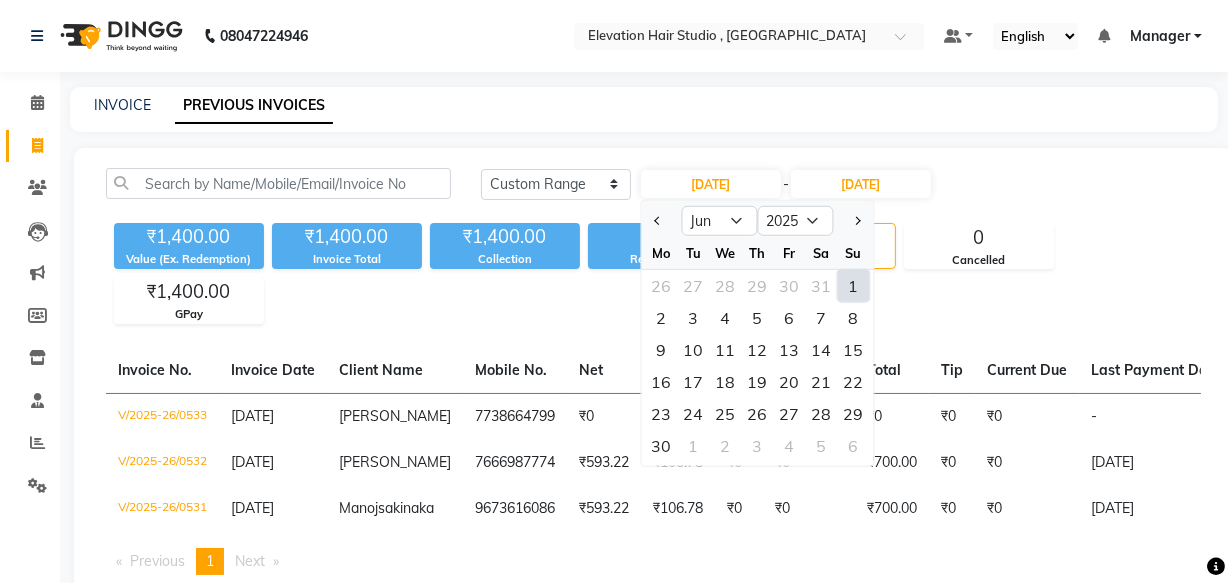 click on "1" 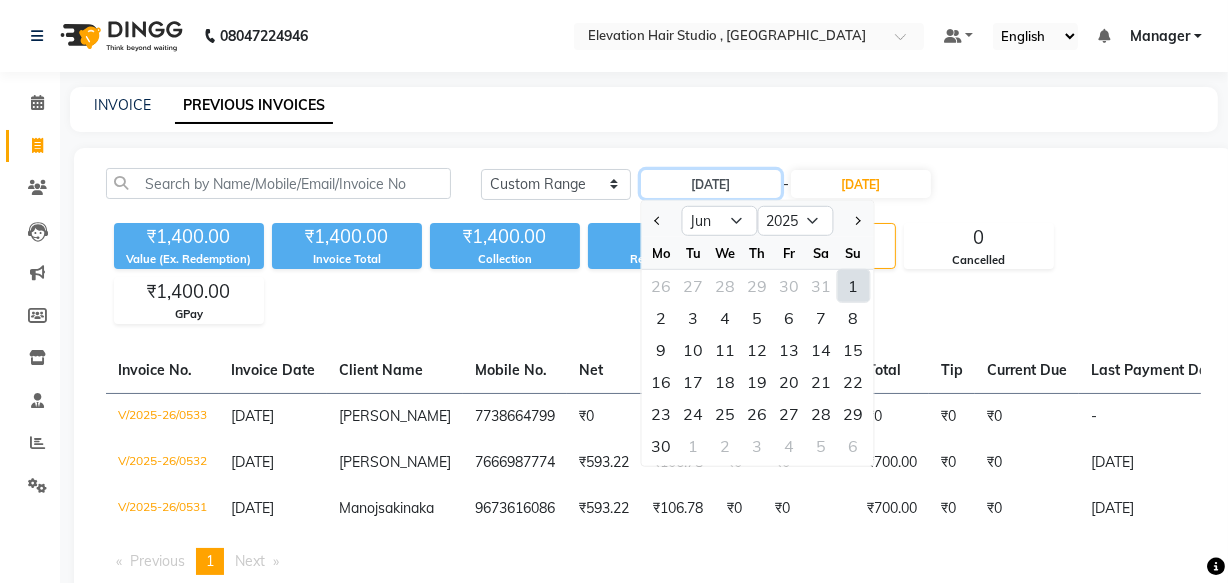 type on "[DATE]" 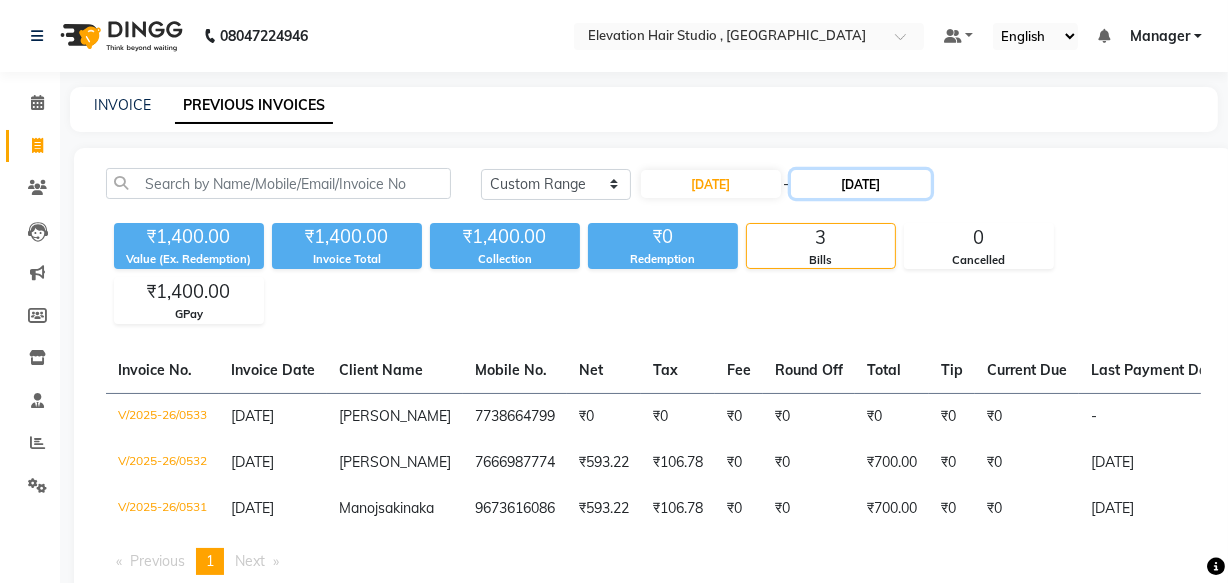 click on "[DATE]" 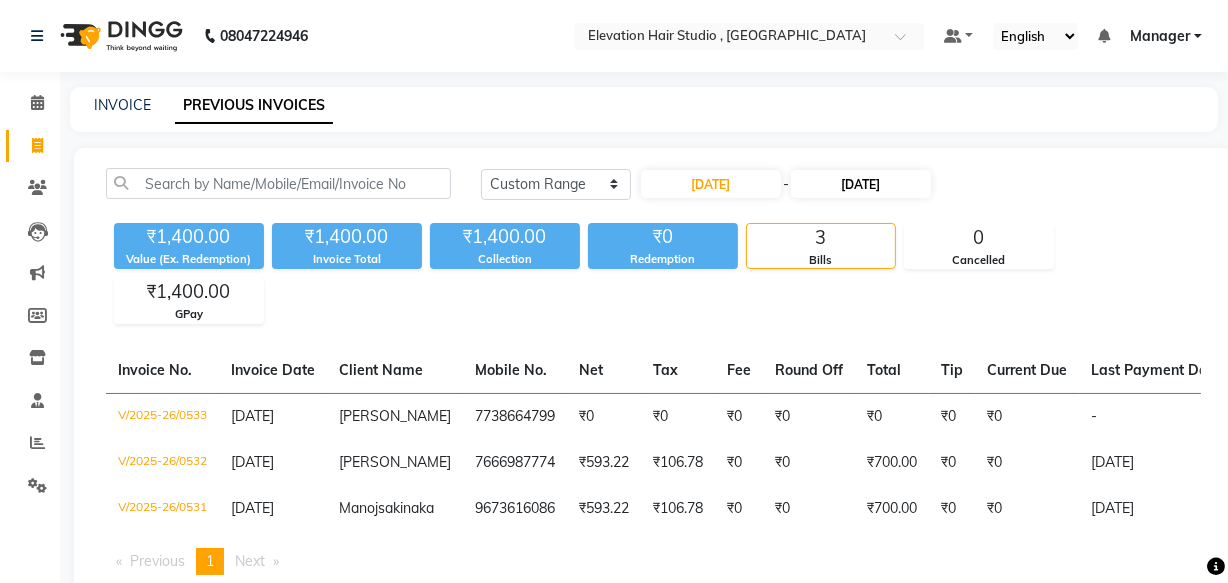 select on "7" 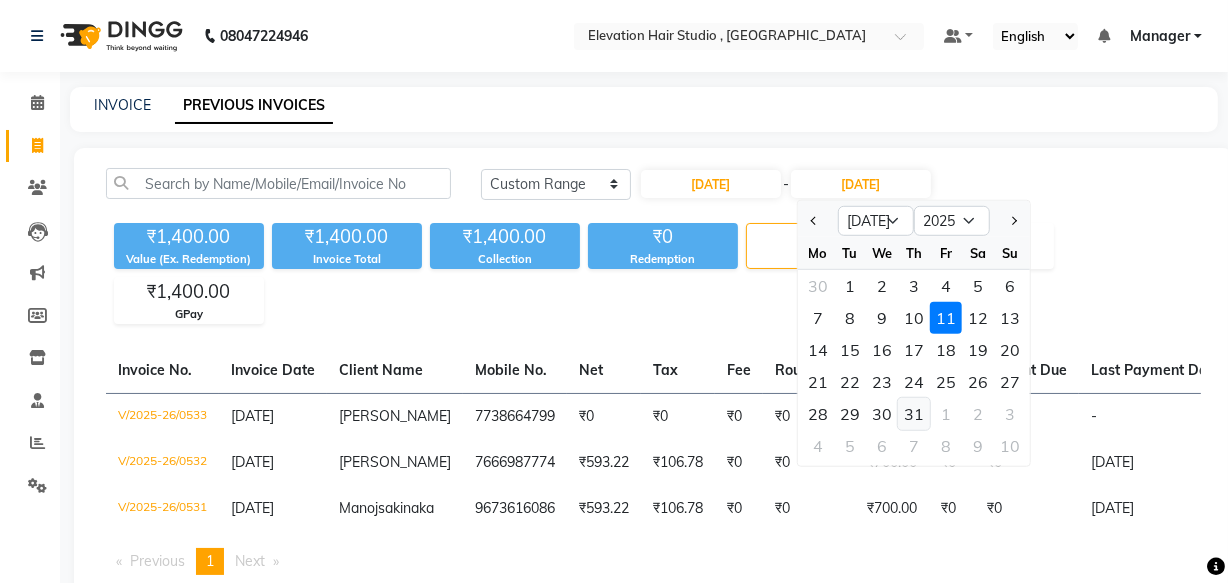 click on "31" 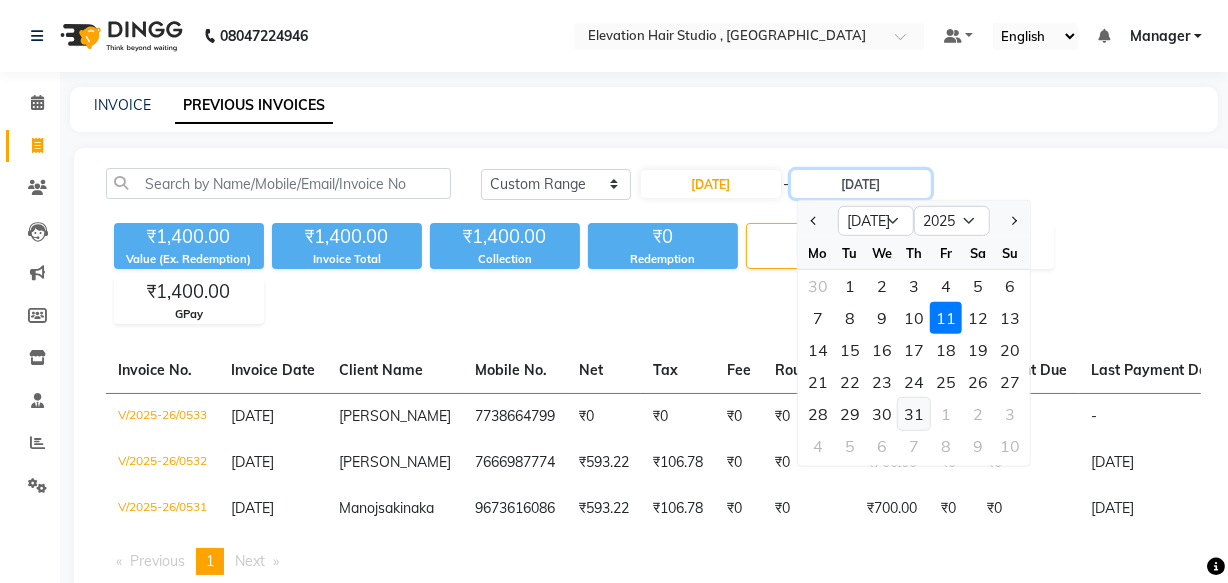 type on "[DATE]" 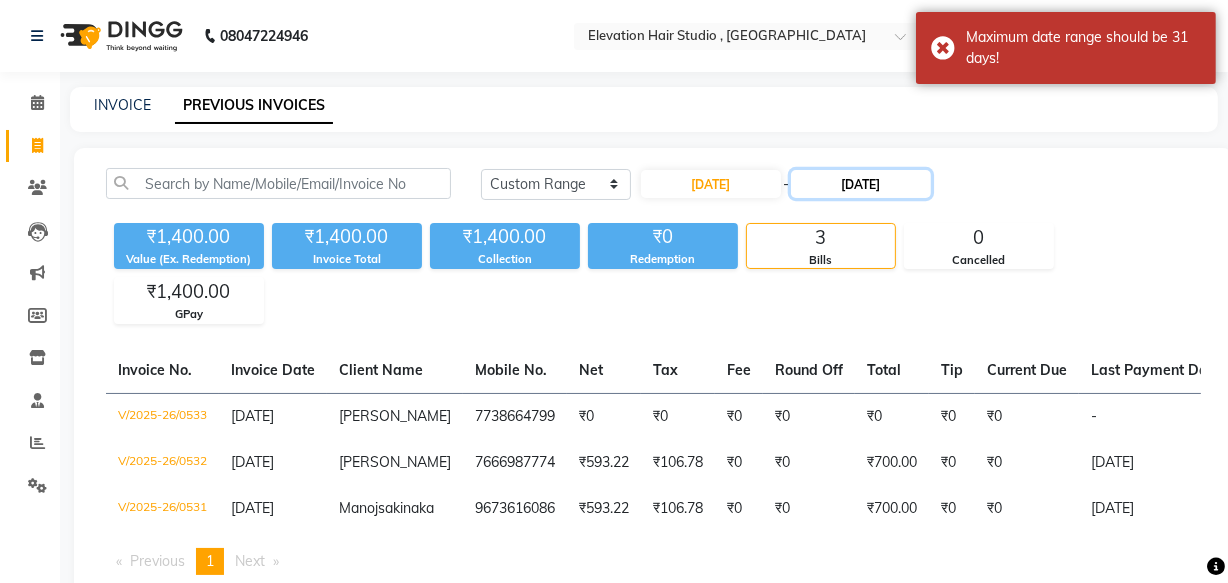 drag, startPoint x: 878, startPoint y: 174, endPoint x: 876, endPoint y: 190, distance: 16.124516 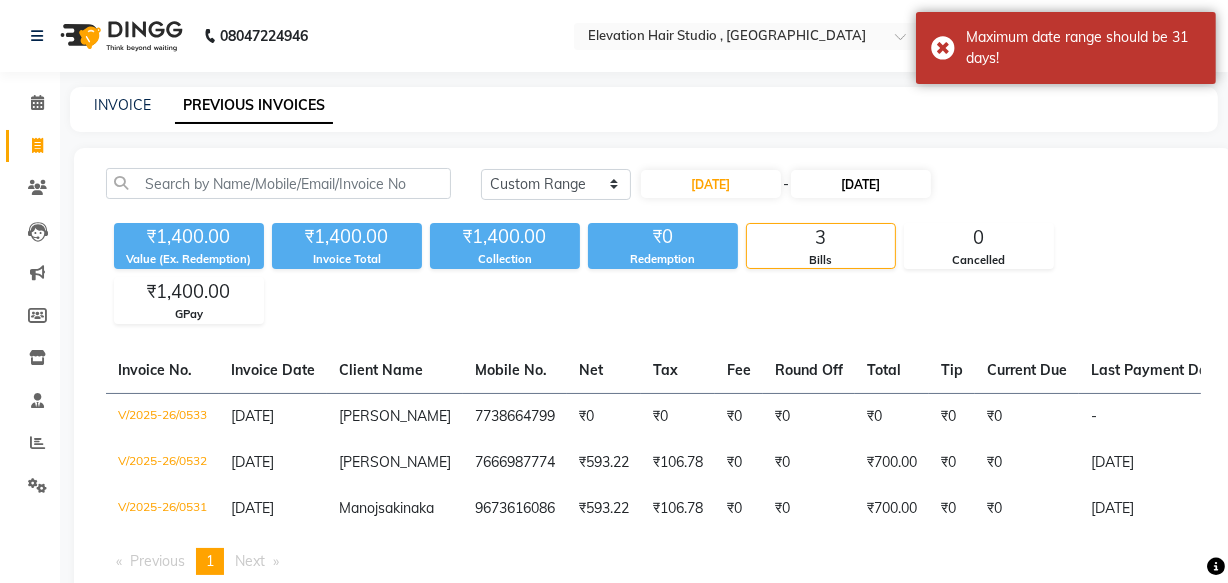 select on "7" 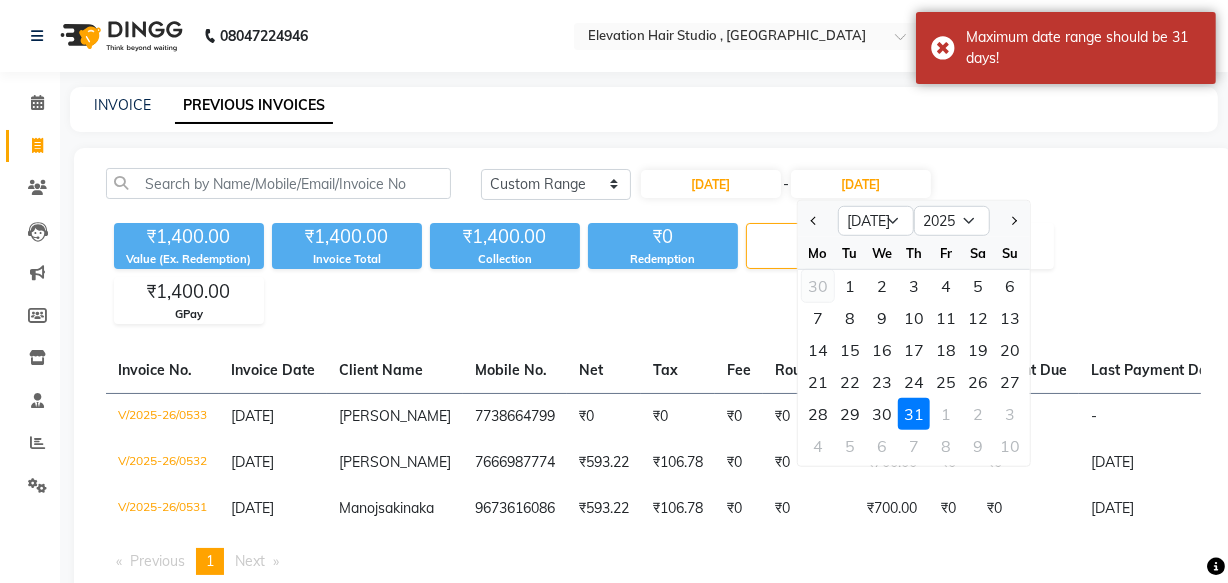 click on "30" 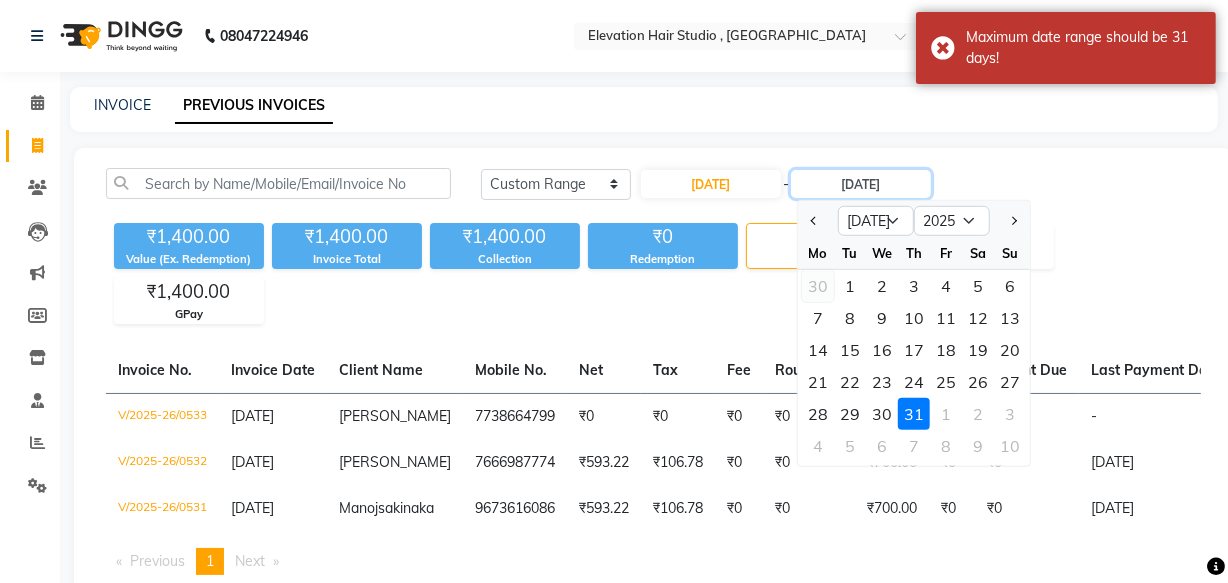 type on "[DATE]" 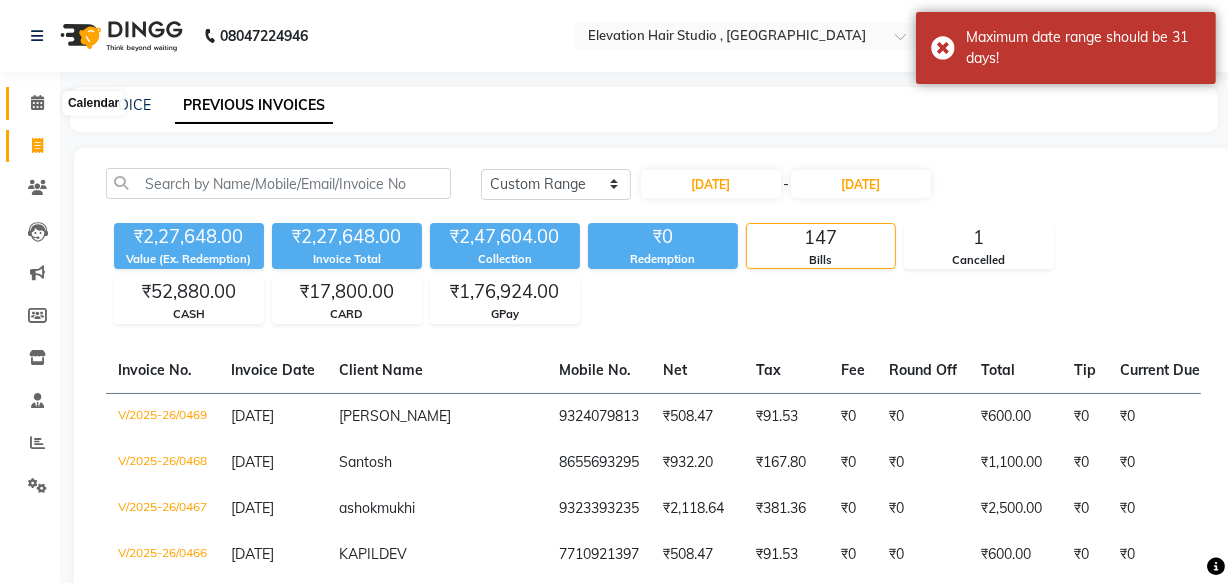 click 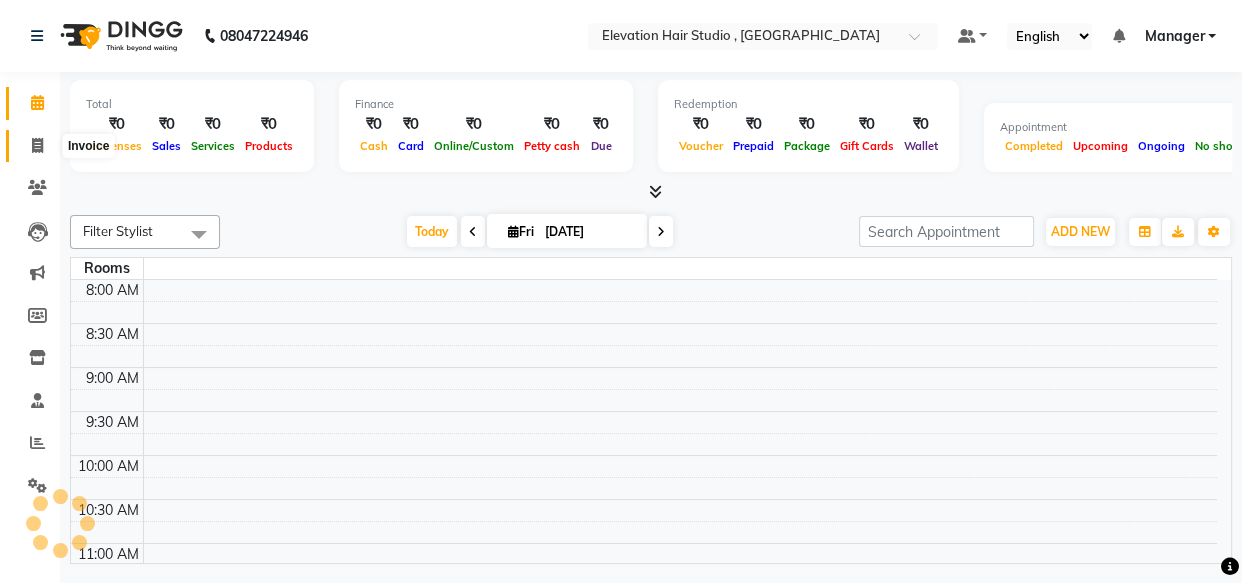 click 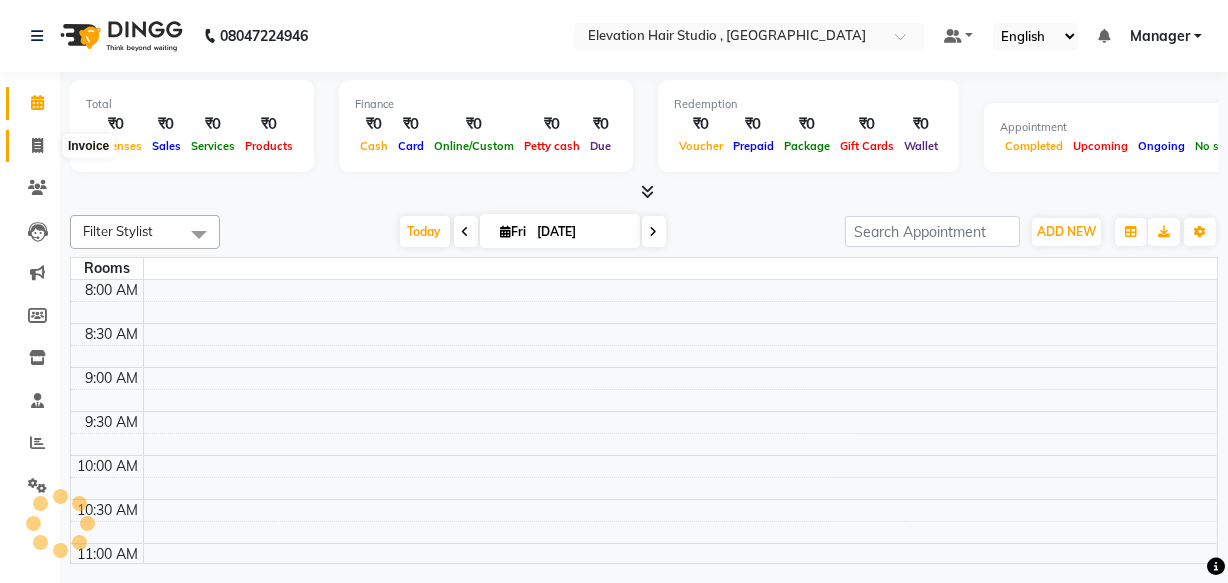 select on "service" 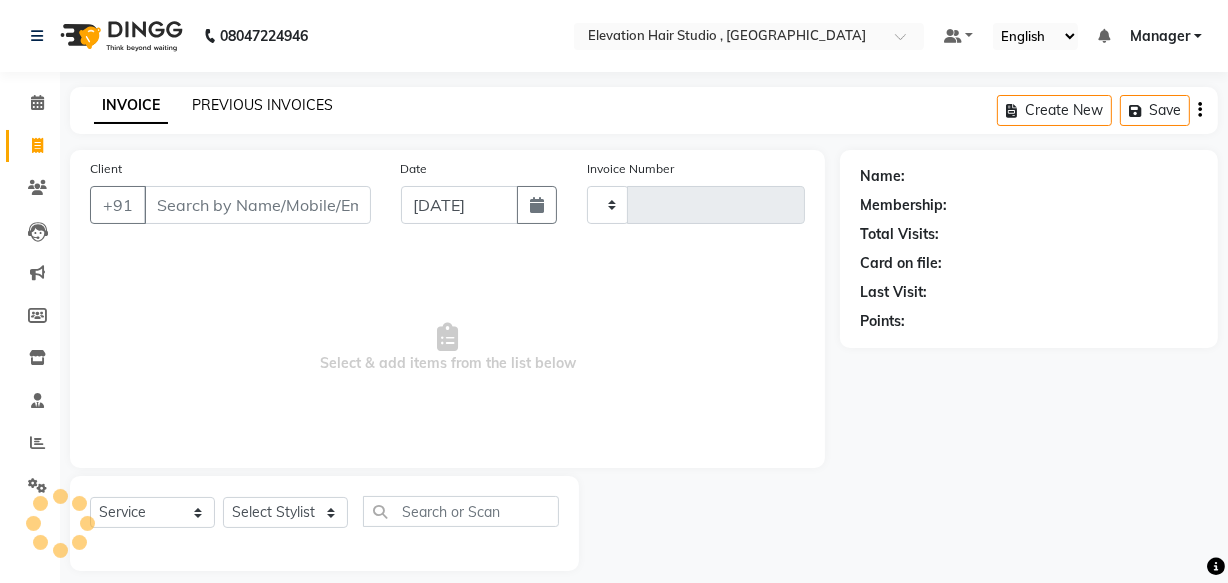 type on "0534" 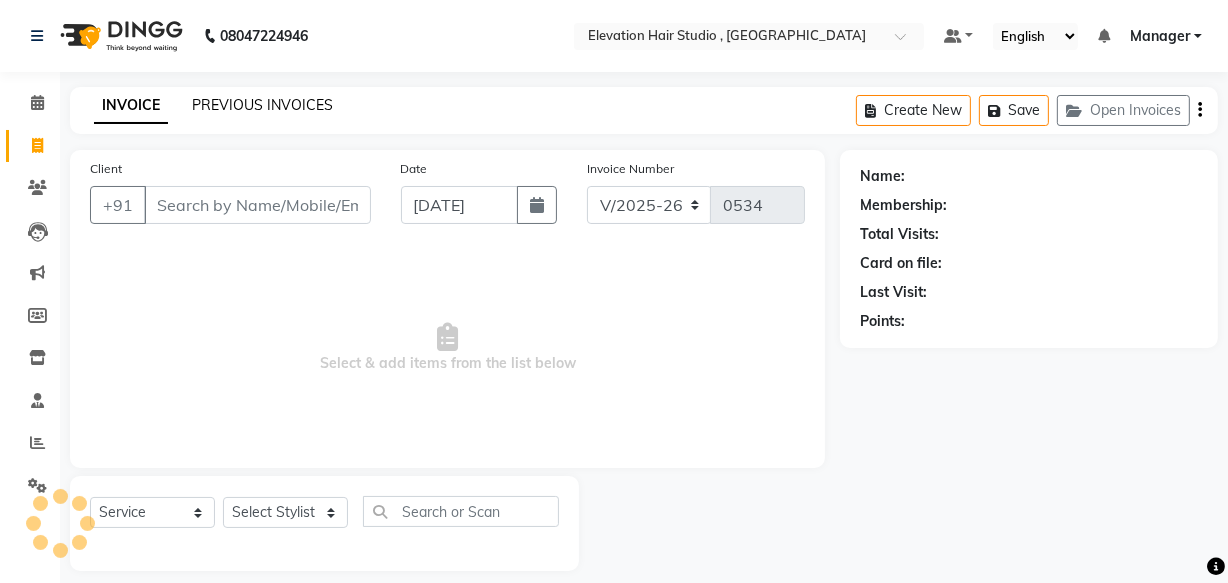 click on "PREVIOUS INVOICES" 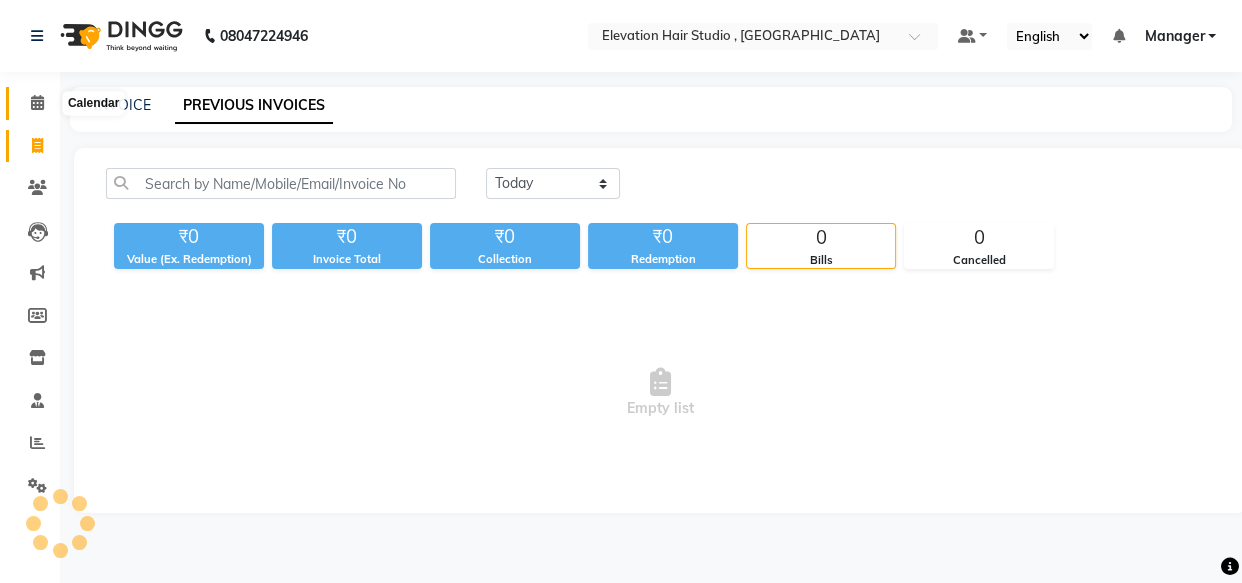 click 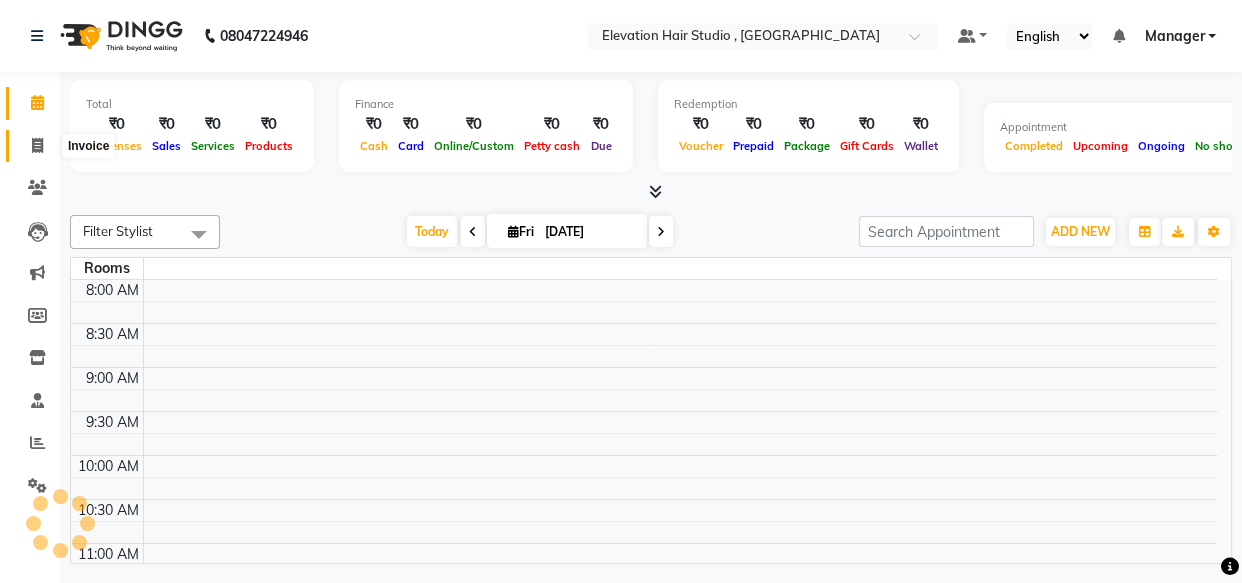 click 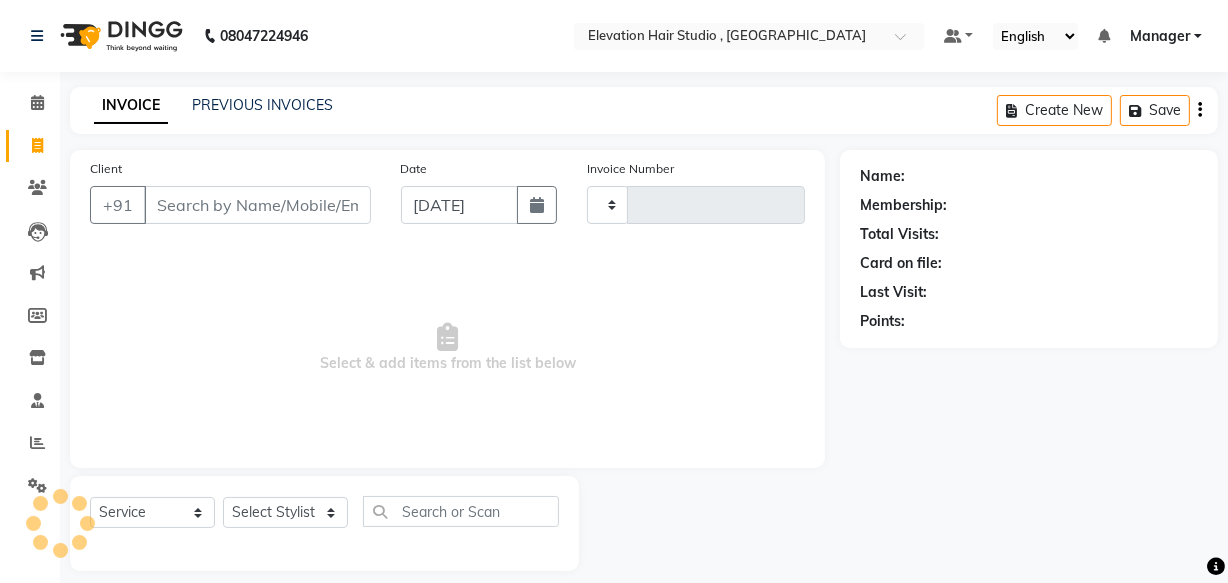type on "0534" 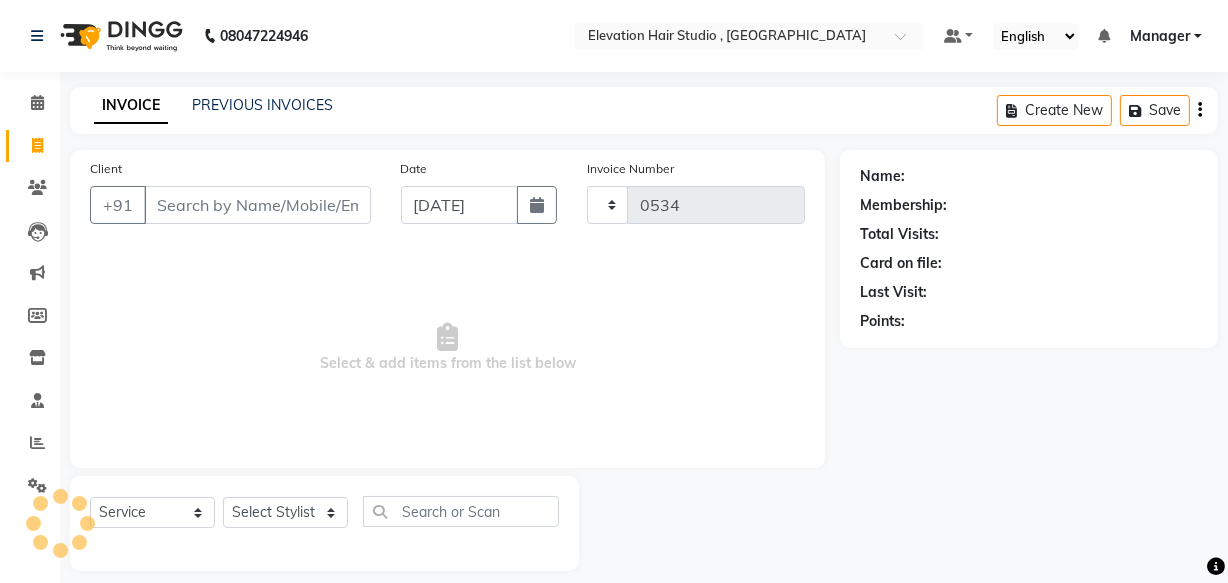 select on "6886" 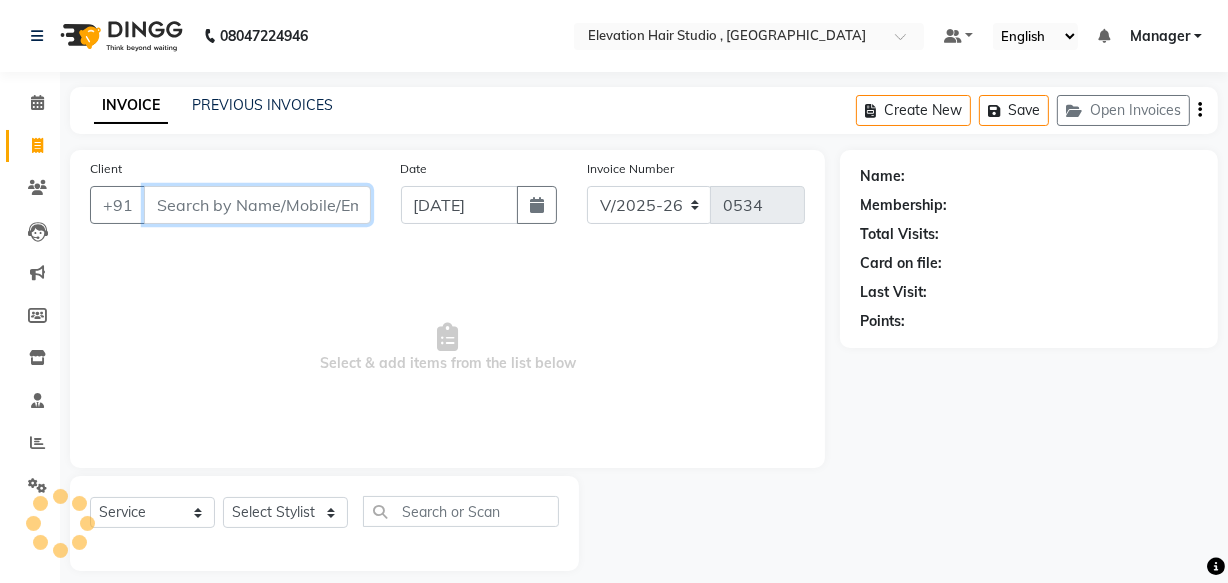 click on "Client" at bounding box center [257, 205] 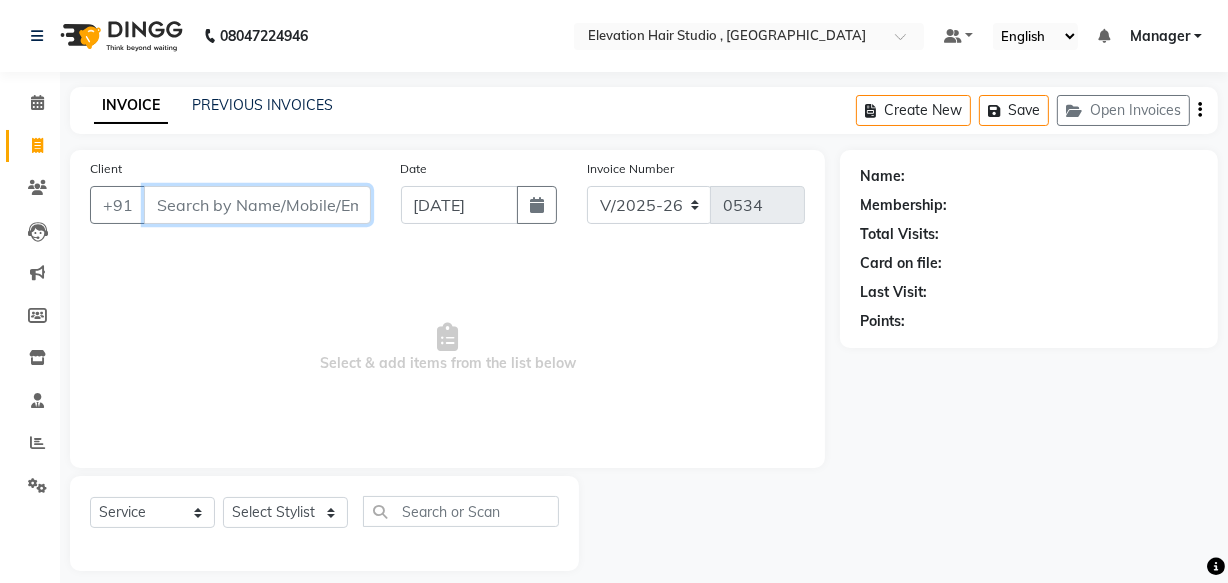 paste on "9004466002" 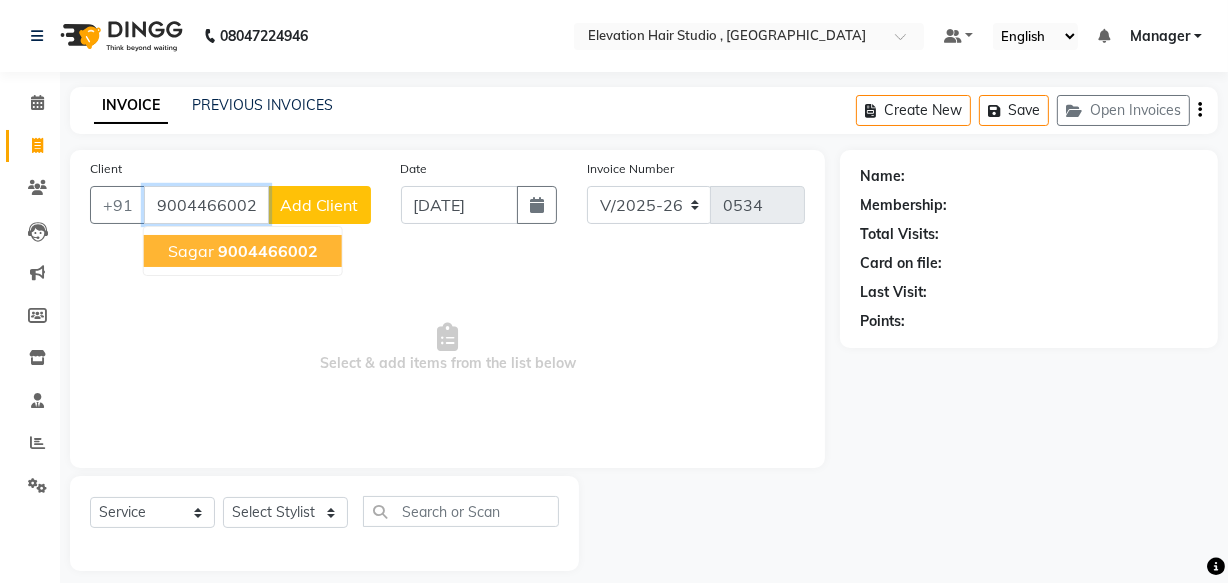 click on "9004466002" 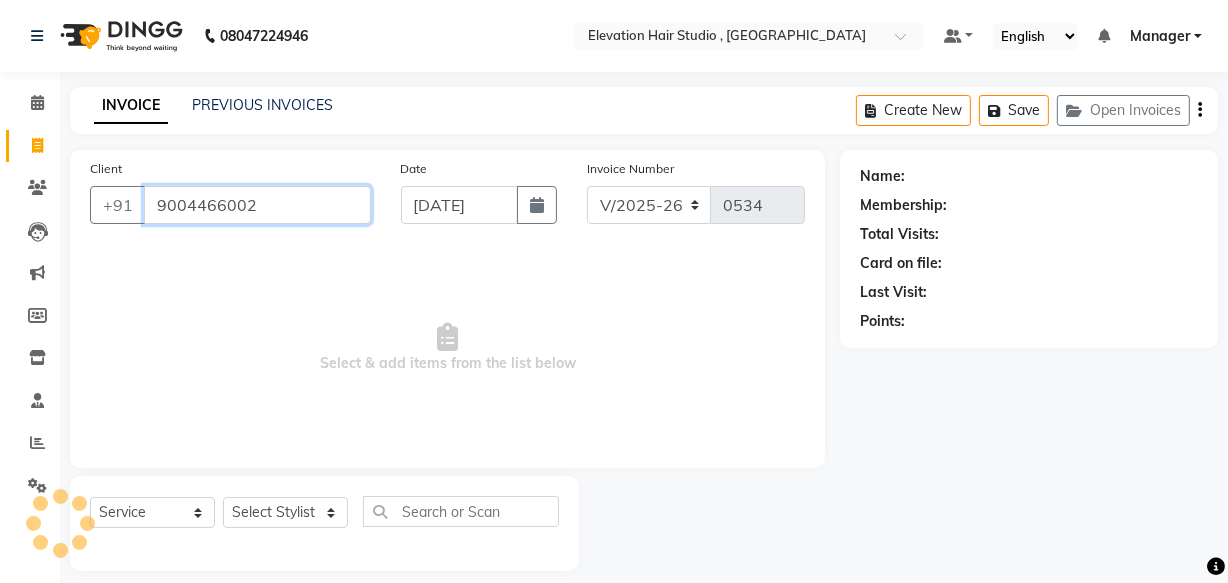 type on "9004466002" 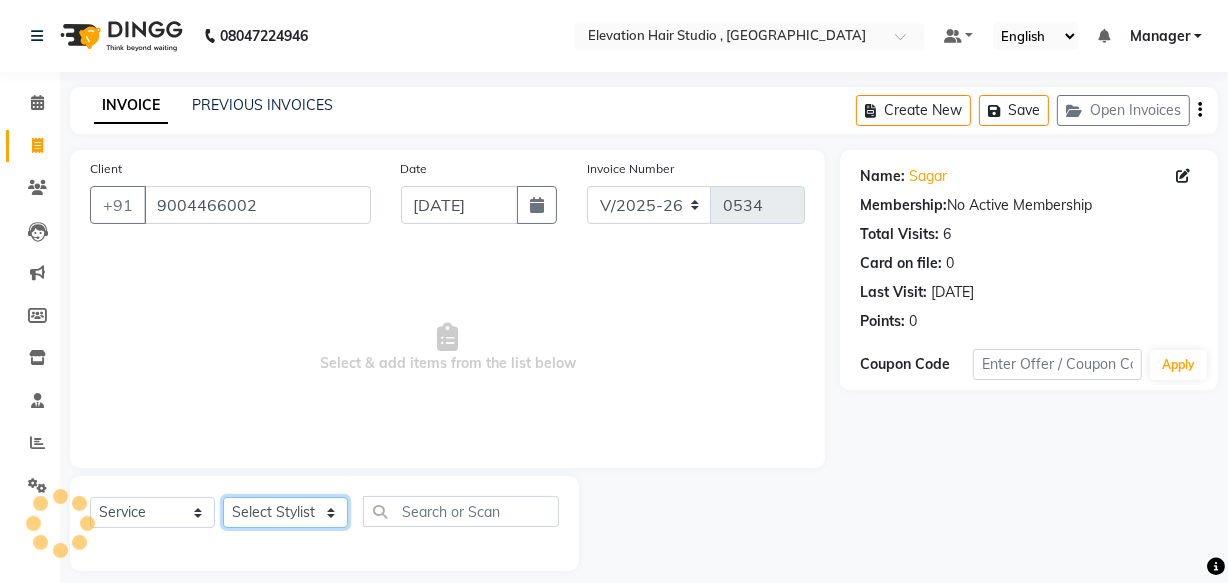 click on "Select Stylist [PERSON_NAME] [PERSON_NAME] [PERSON_NAME] [PERSON_NAME] Manager mehboob  sameer [PERSON_NAME] [PERSON_NAME]" 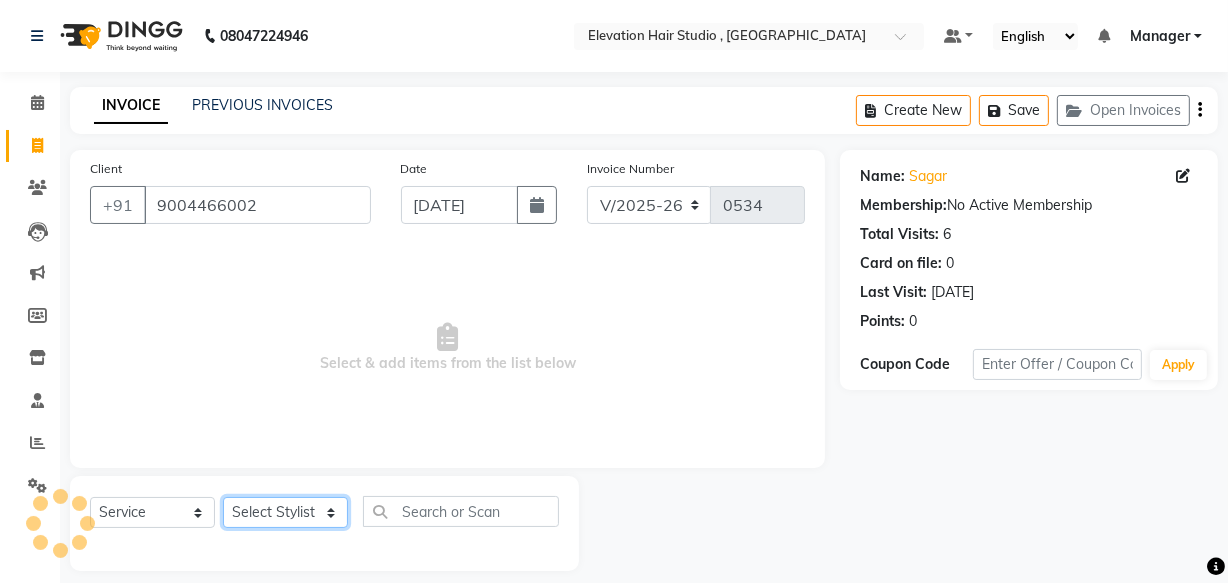 select on "62586" 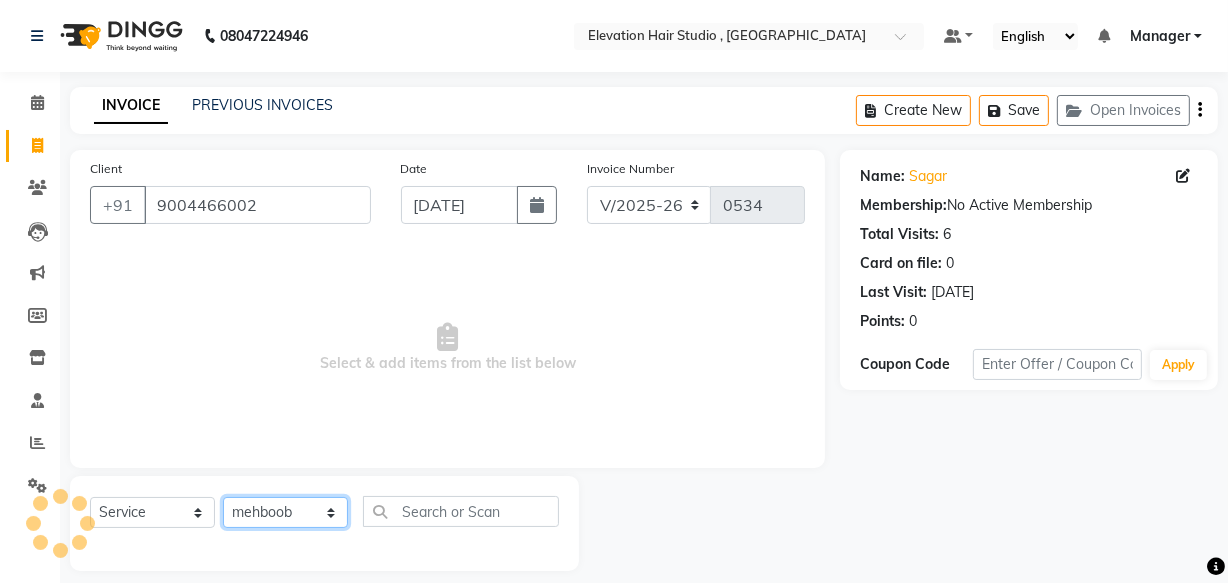 click on "Select Stylist [PERSON_NAME] [PERSON_NAME] [PERSON_NAME] [PERSON_NAME] Manager mehboob  sameer [PERSON_NAME] [PERSON_NAME]" 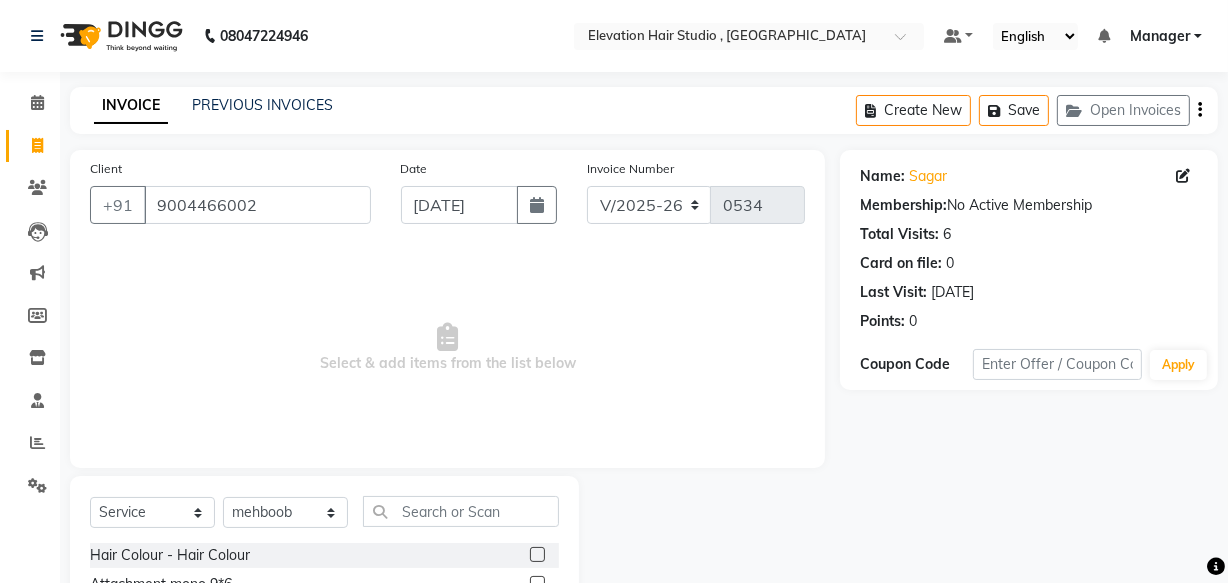 click on "Select  Service  Product  Membership  Package Voucher Prepaid Gift Card  Select Stylist [PERSON_NAME] [PERSON_NAME] [PERSON_NAME] [PERSON_NAME] Manager mehboob  sameer [PERSON_NAME] [PERSON_NAME] Hair Colour - Hair Colour  Attachment mono 9*6  Attachment 9*6 switch lace  Attachment silk 9*7  Attachment 9*6 dura  Attachment 9*6 front lace  Attachment 8*6 miraj  Highlights  Refilling  Attachment 8*6 dura mono  Attachment 8*6 front lace  Attachment 5*5 topper  Attachment 7*5 topper  Attachment 8*6 poly  Patch hair cutting  CONSULTATION  Attachment 10*8 silk  Free service  Attachment of 9*7 miraj  13 Service package  Attachment 5*5 mono hairline  Hair cutting  Miraj 8*6  Front line  Attachment front lace miraj 8*6  Attachment 10*7  front lace  Attachment 9*7  dura hair  Attachment of 9*7 black mono  Attachment of 7*5 mono silk  Attachment 10*8 miraj  Attachment 10*7 Australian  Full wig  Attachment full lace 8*6  Patch Replacement  Attachment 4*4 mono  Hair style tongs  poly 9*6  Attachment 10*7 mono  Attachment 7*5 mono  Clip on" 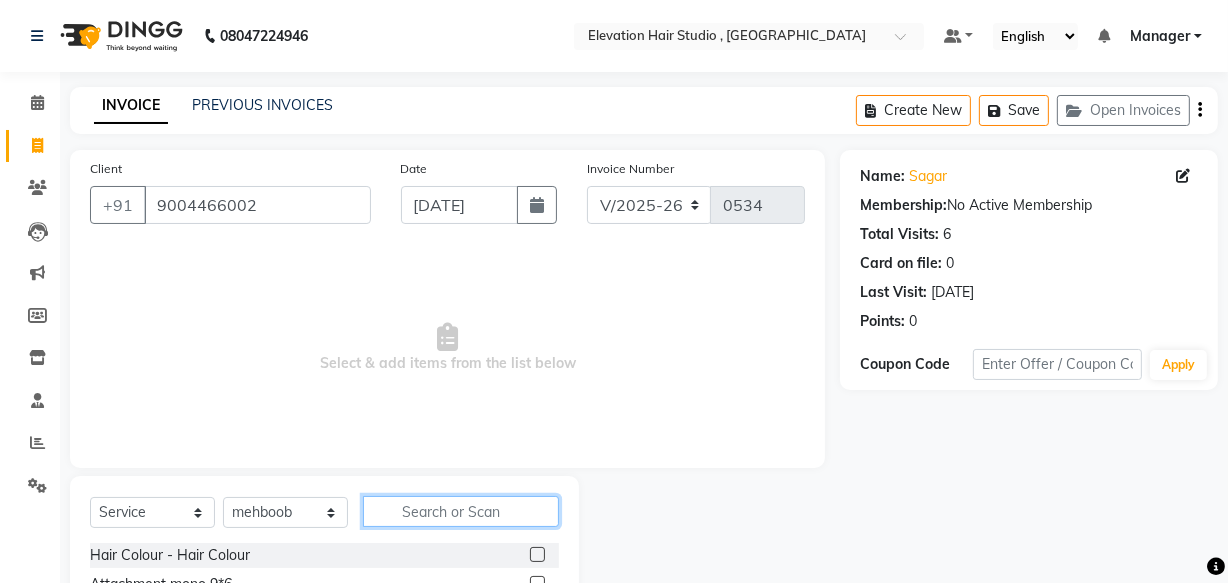 click 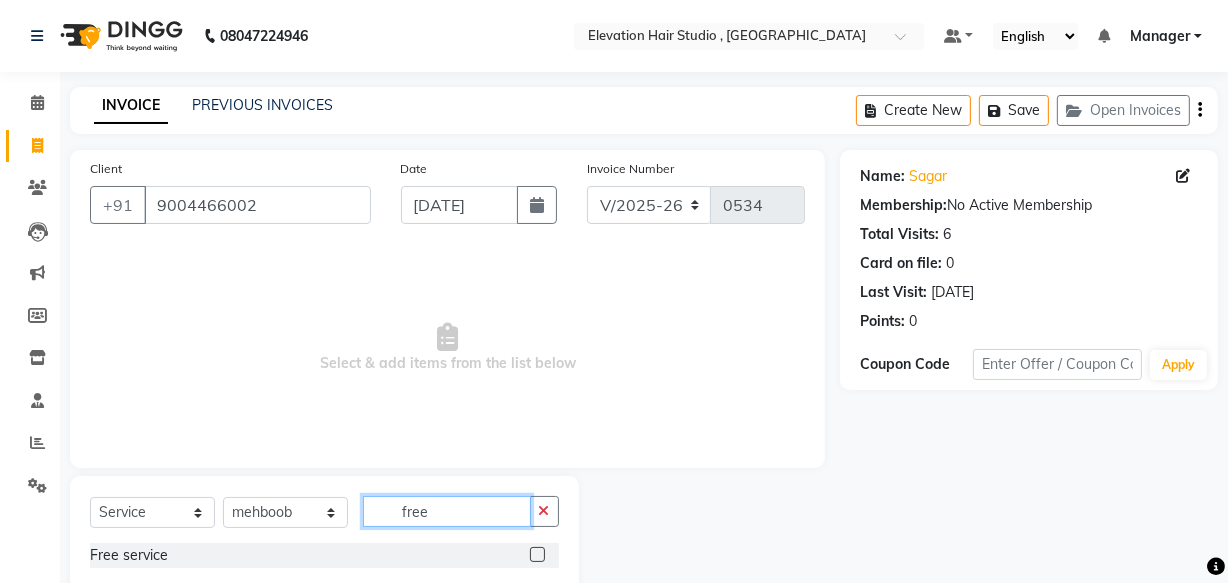 type on "free" 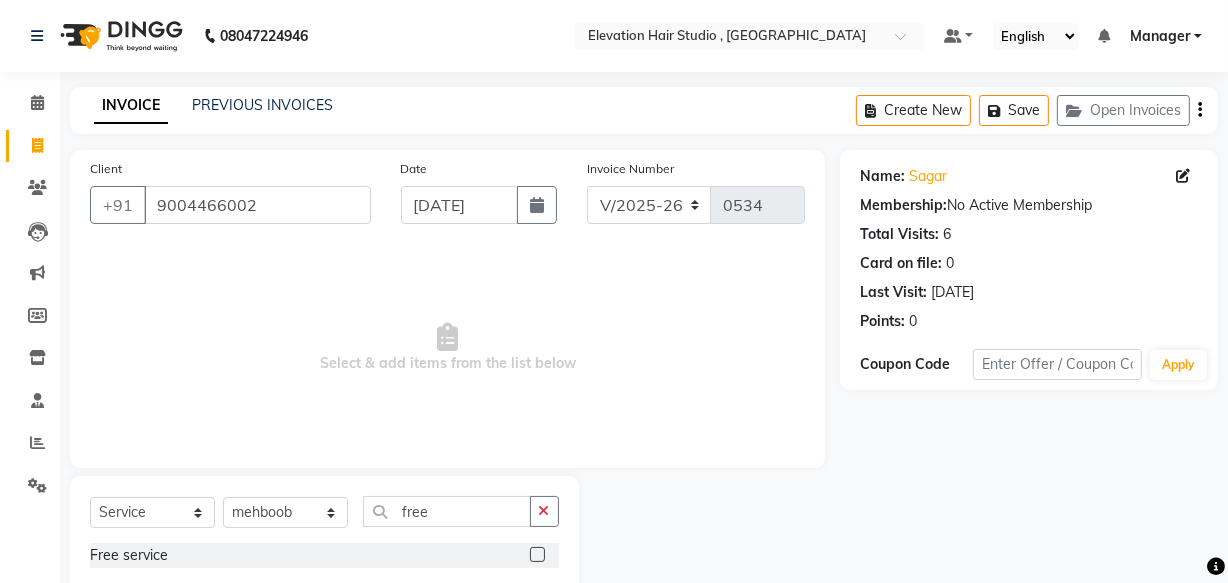 click 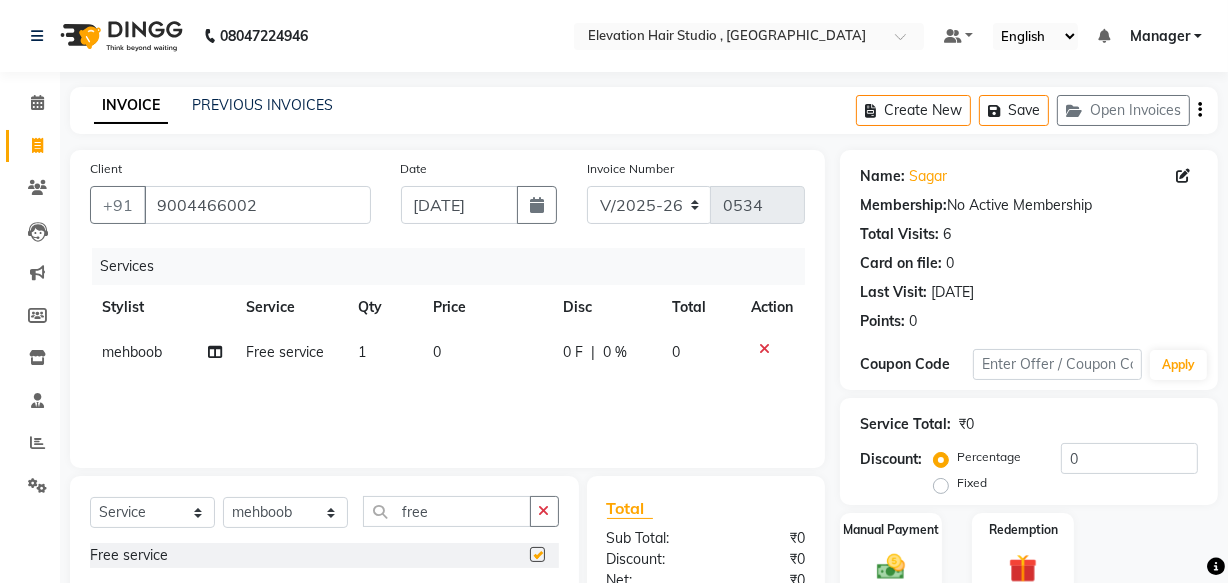 checkbox on "false" 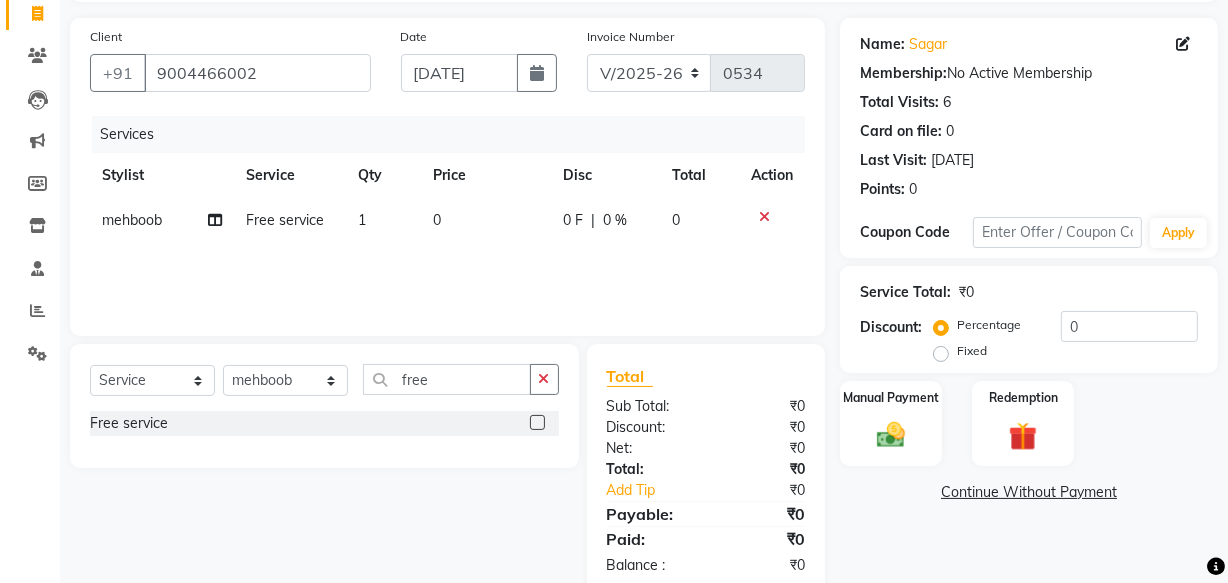 scroll, scrollTop: 175, scrollLeft: 0, axis: vertical 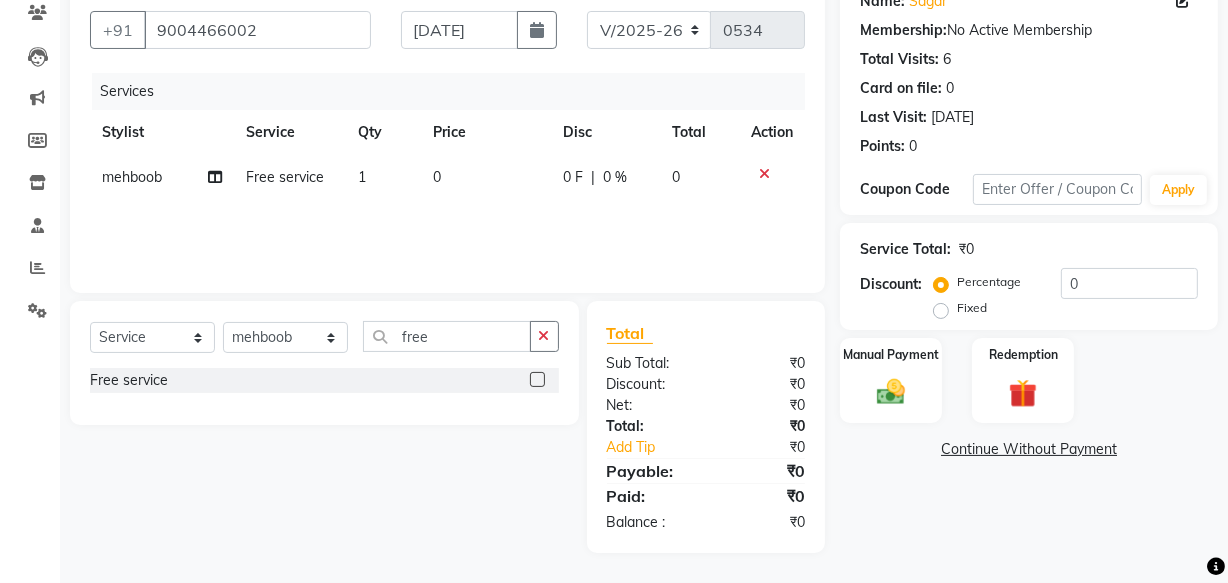 click on "Continue Without Payment" 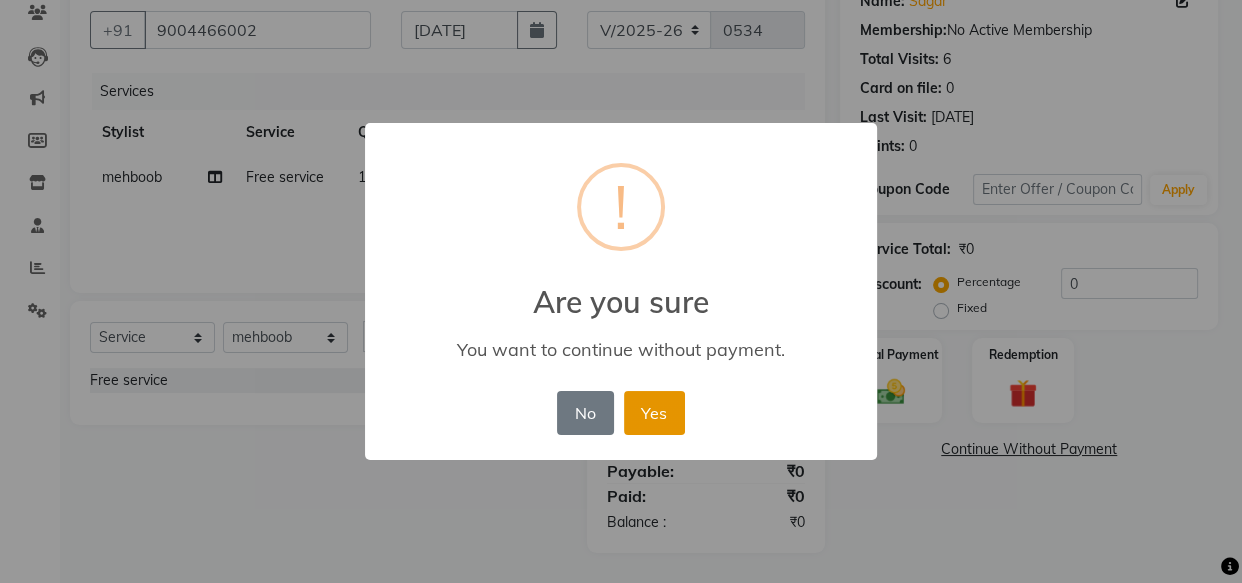 click on "Yes" at bounding box center [654, 413] 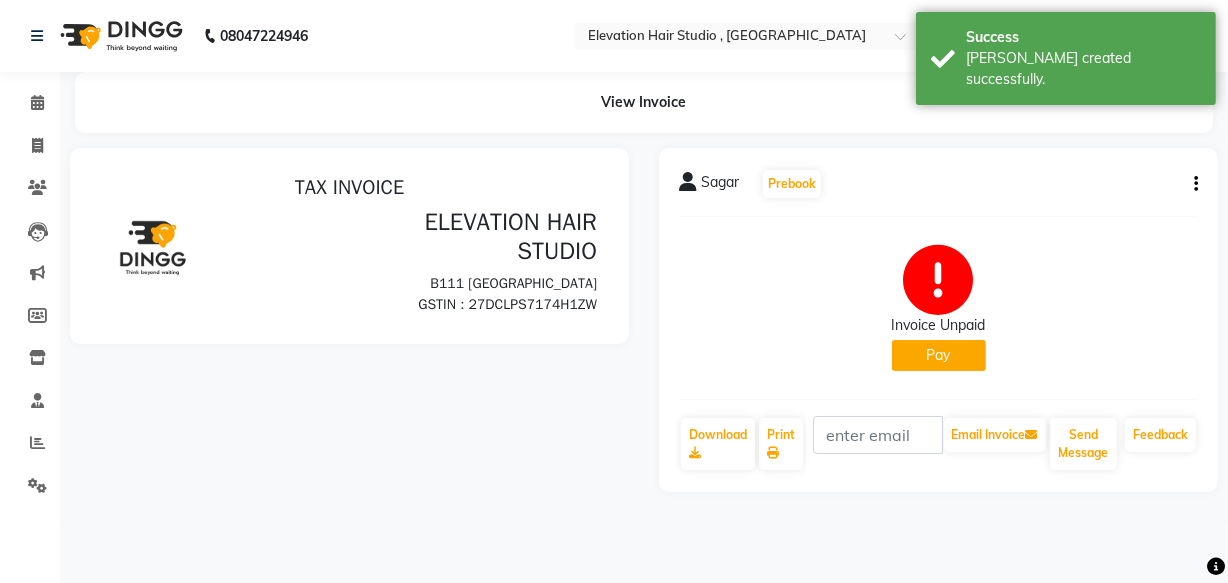 scroll, scrollTop: 0, scrollLeft: 0, axis: both 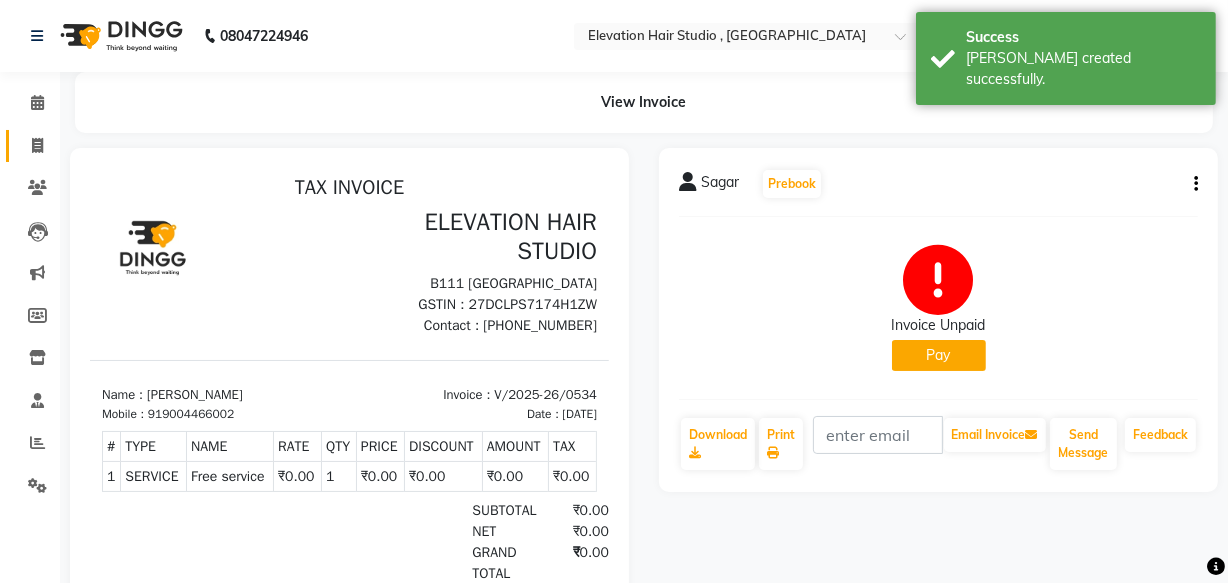 click 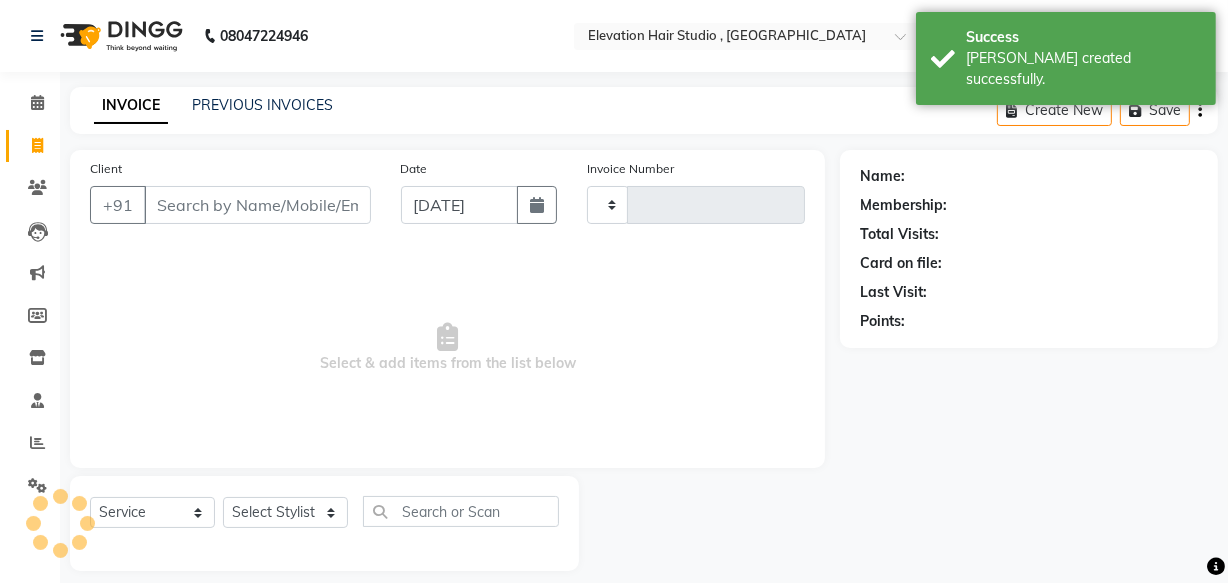 scroll, scrollTop: 19, scrollLeft: 0, axis: vertical 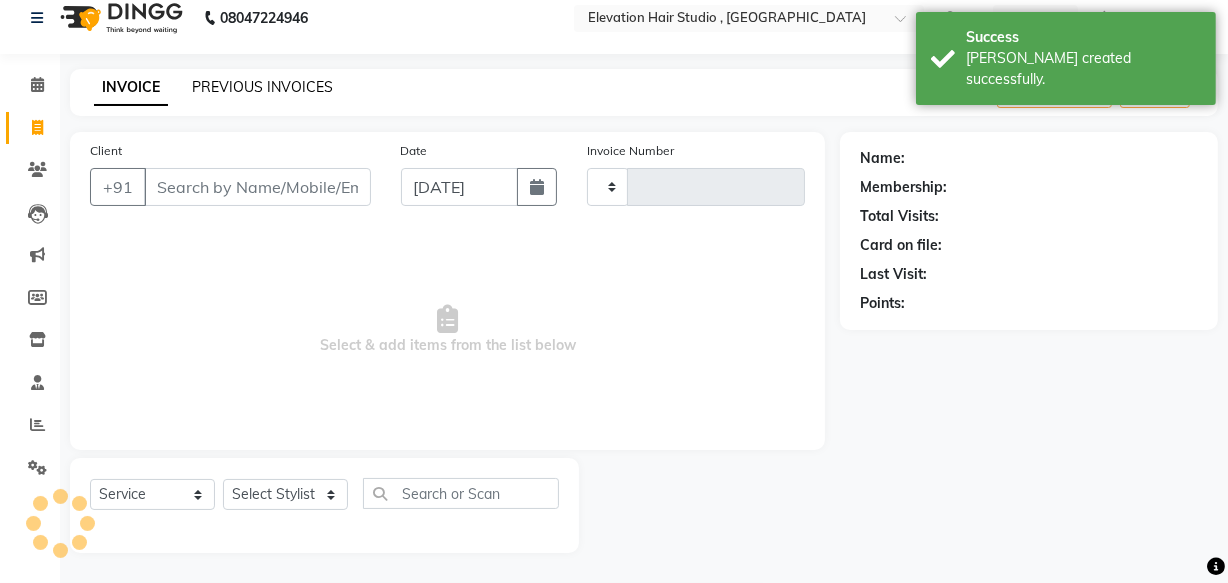 click on "PREVIOUS INVOICES" 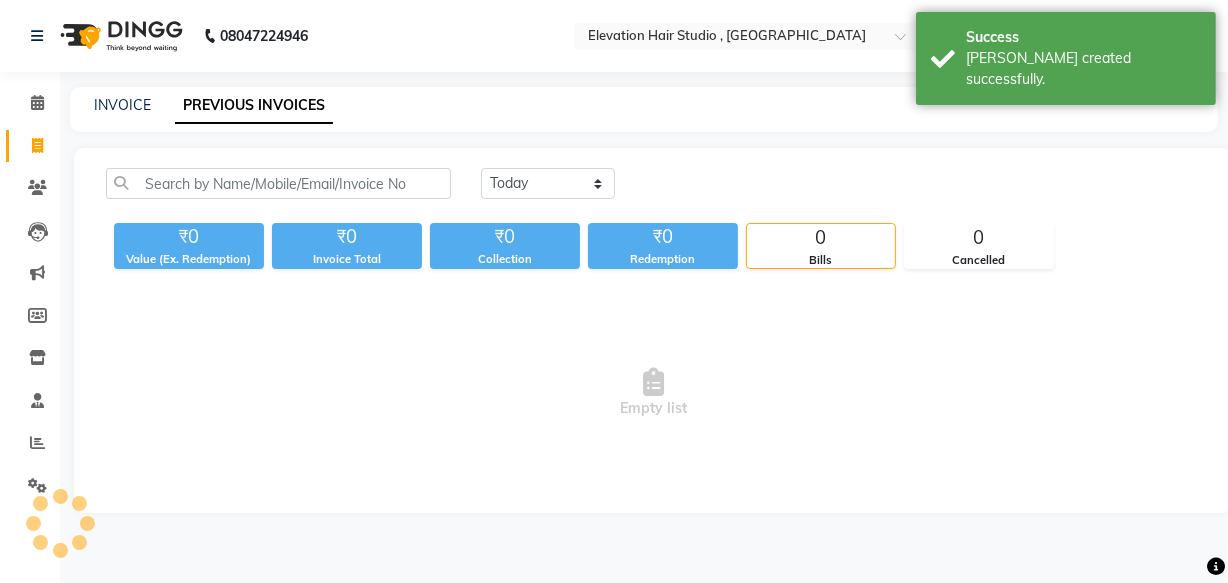 scroll, scrollTop: 0, scrollLeft: 0, axis: both 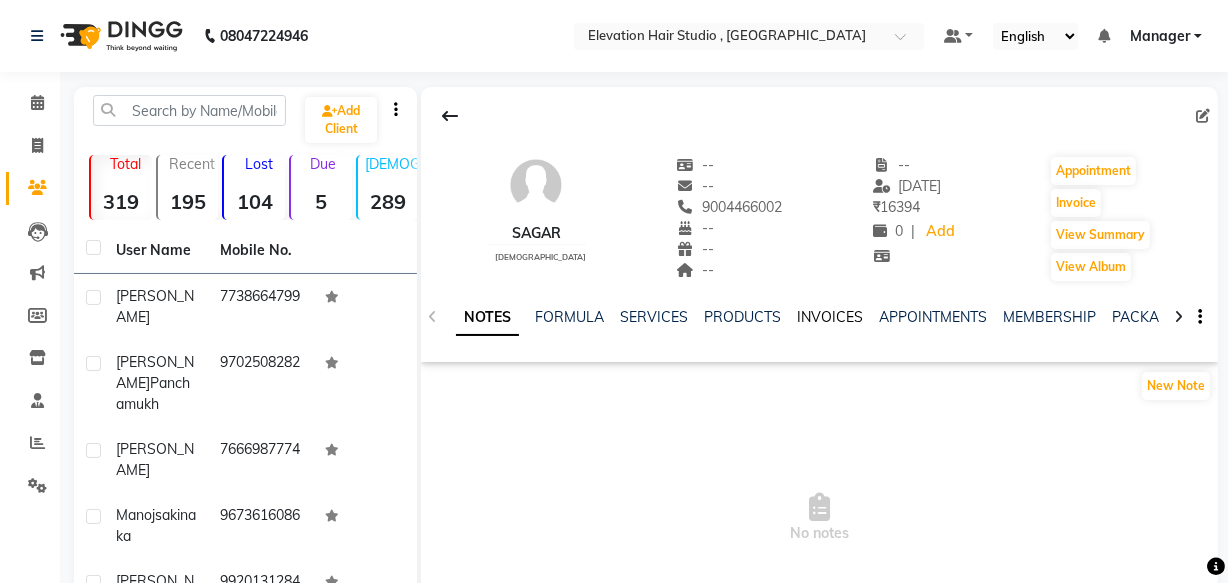 click on "INVOICES" 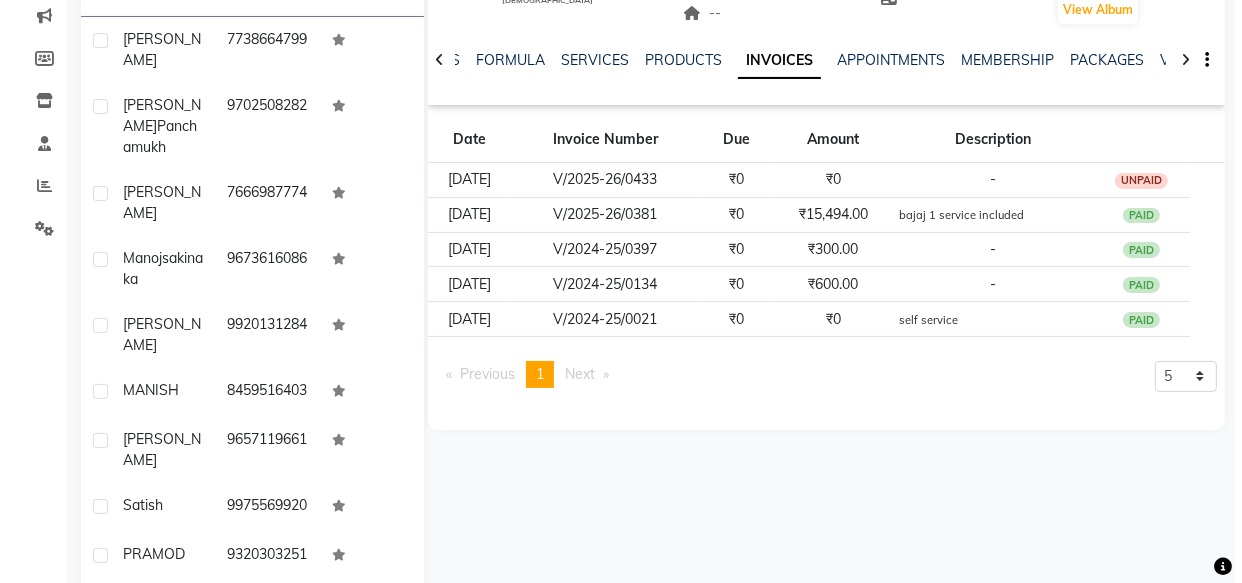 scroll, scrollTop: 272, scrollLeft: 0, axis: vertical 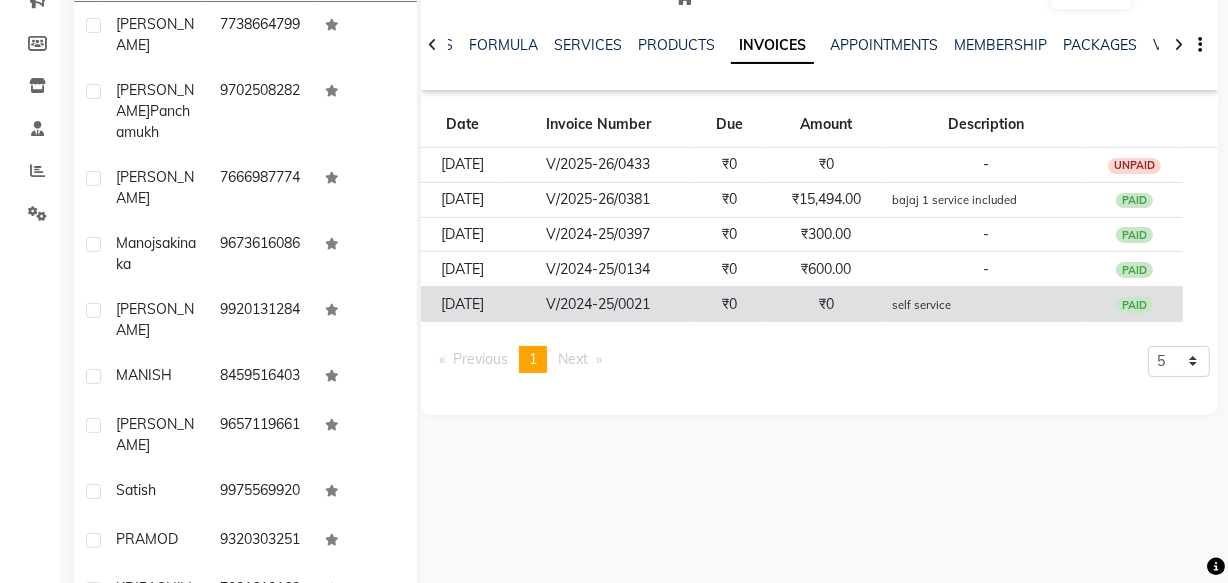 click on "V/2024-25/0021" 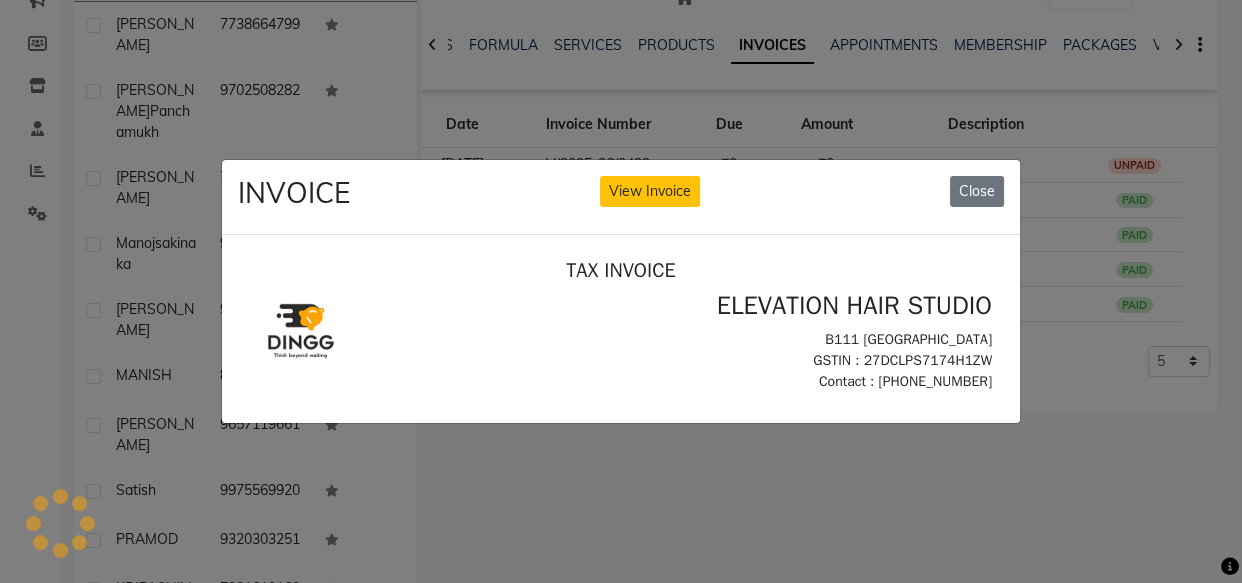 scroll, scrollTop: 0, scrollLeft: 0, axis: both 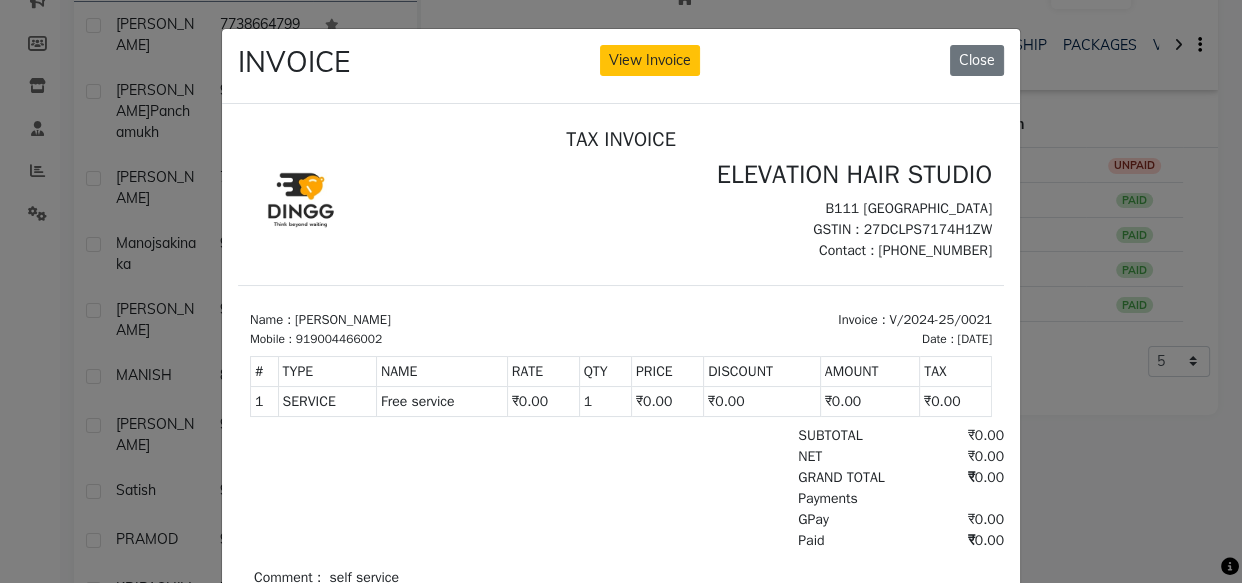 click on "INVOICE View Invoice Close" 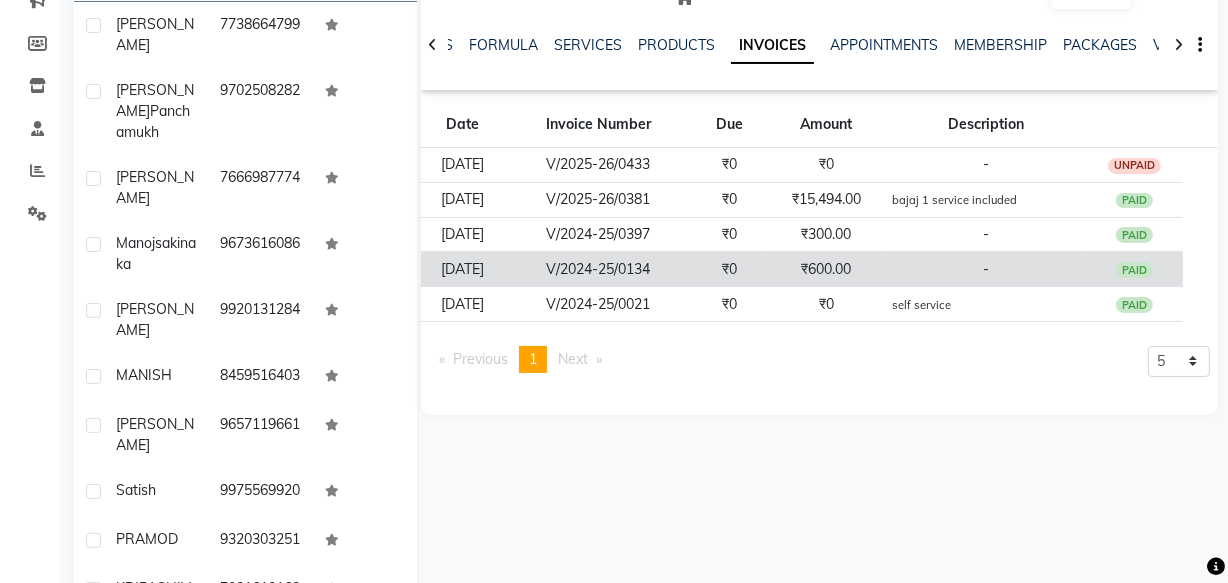 click on "₹0" 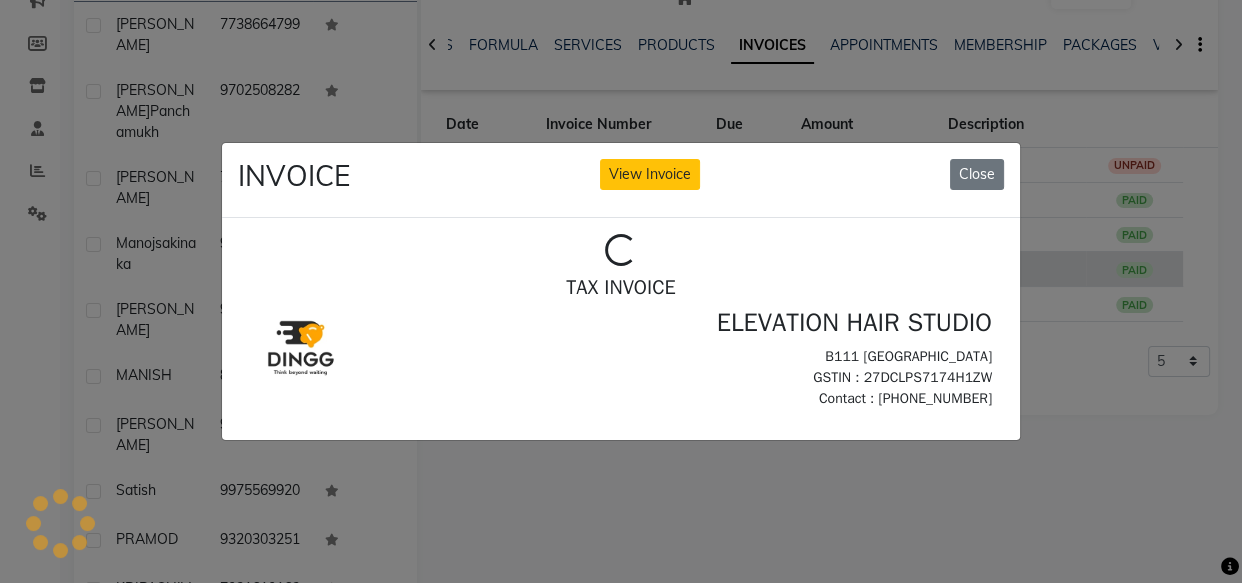scroll, scrollTop: 0, scrollLeft: 0, axis: both 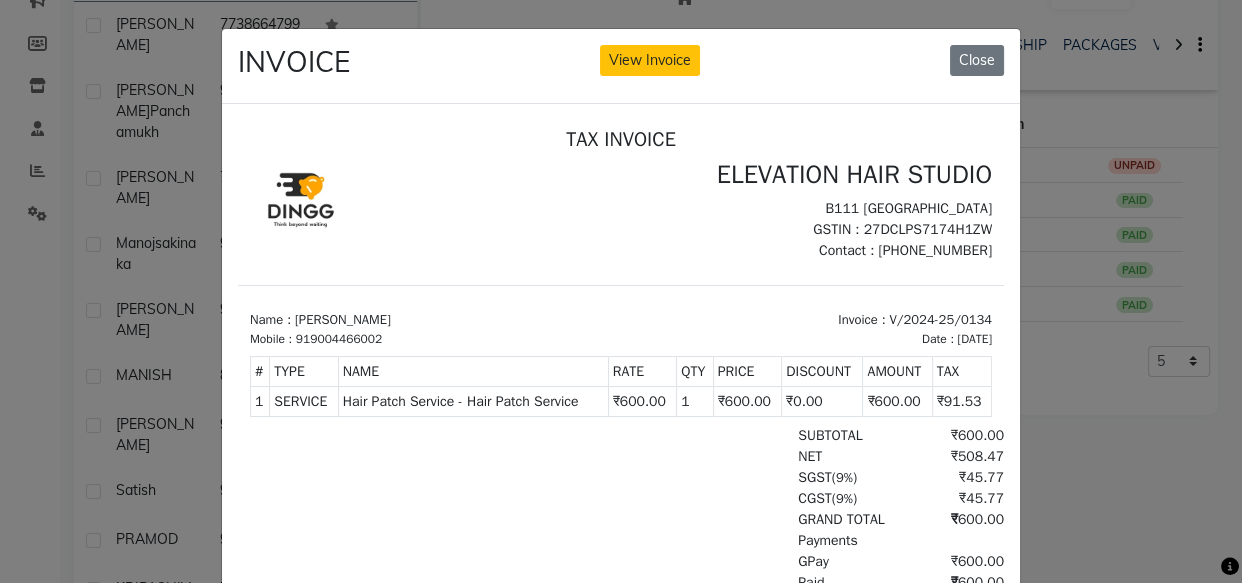 click on "INVOICE View Invoice Close" 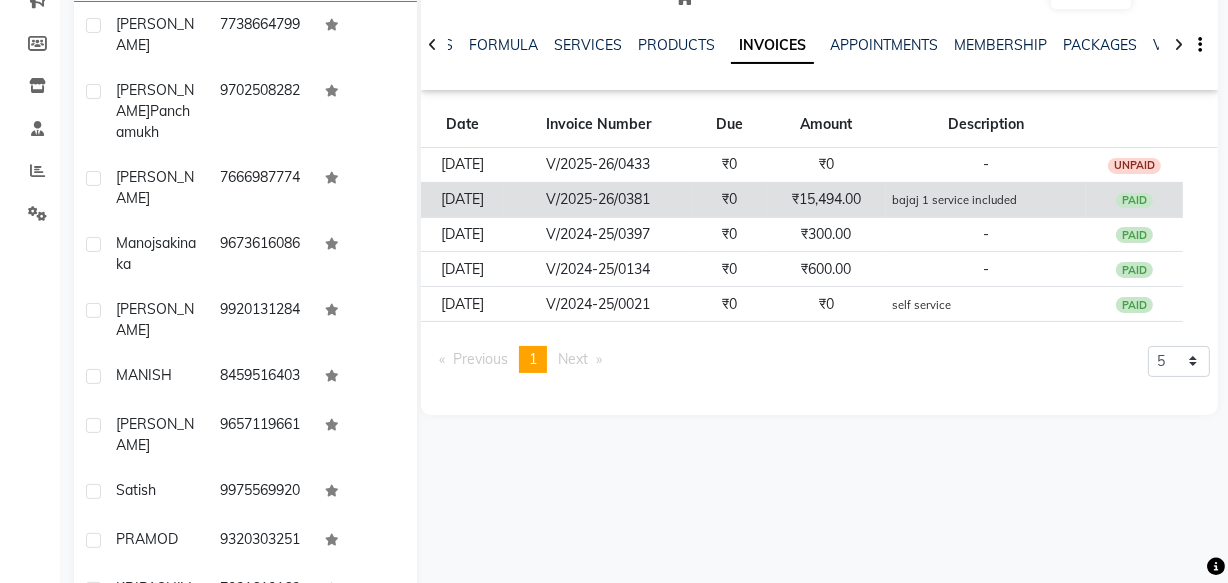 click on "V/2025-26/0381" 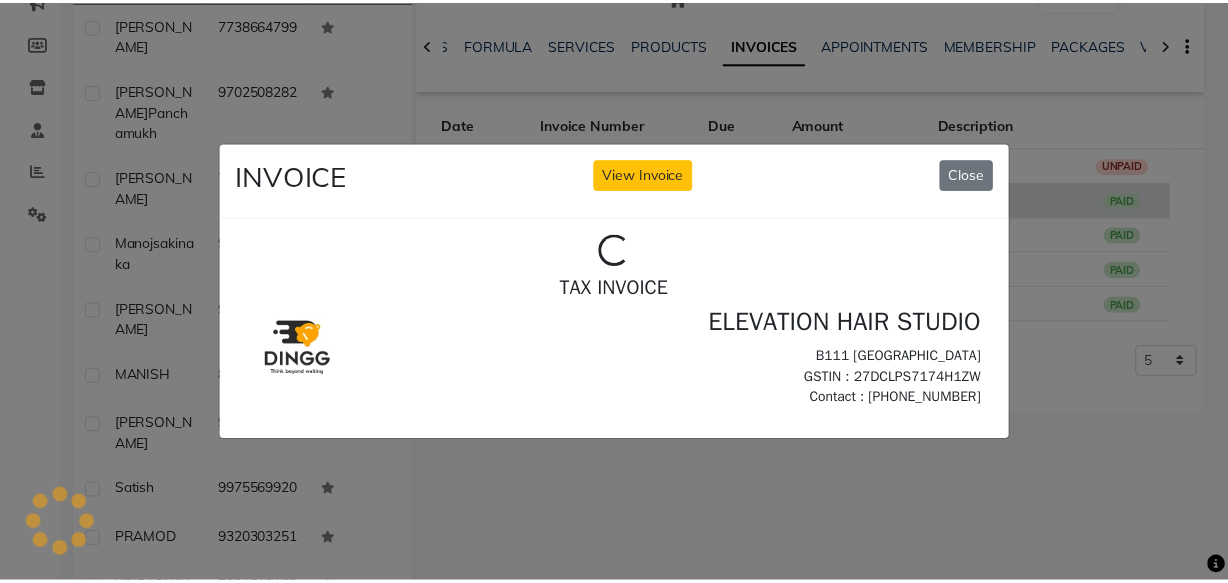 scroll, scrollTop: 0, scrollLeft: 0, axis: both 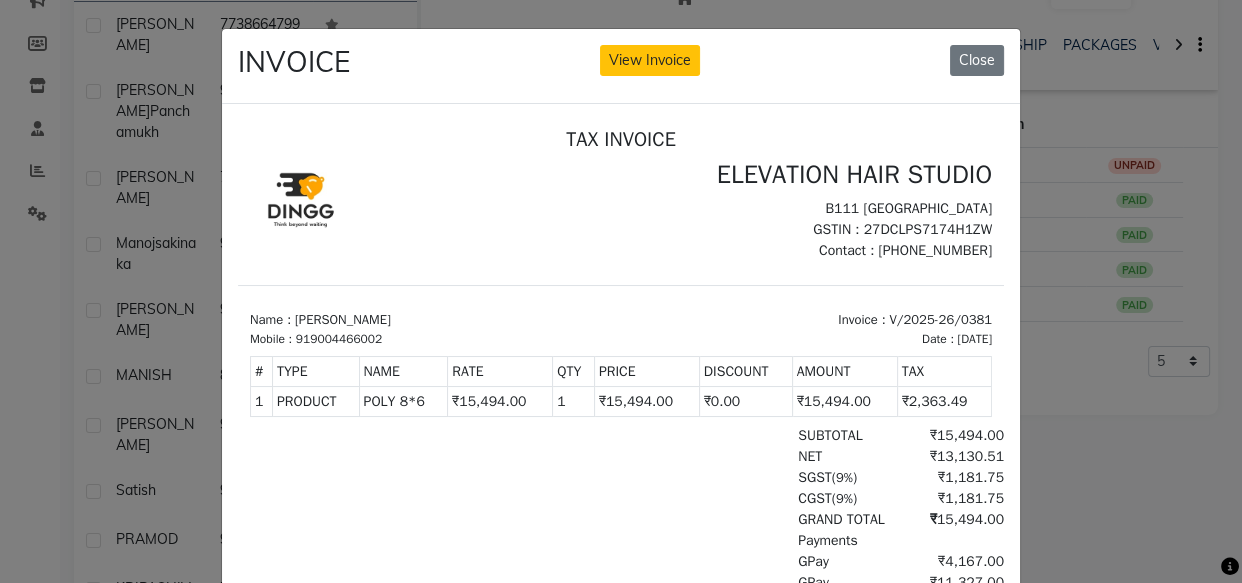 click on "INVOICE View Invoice Close" 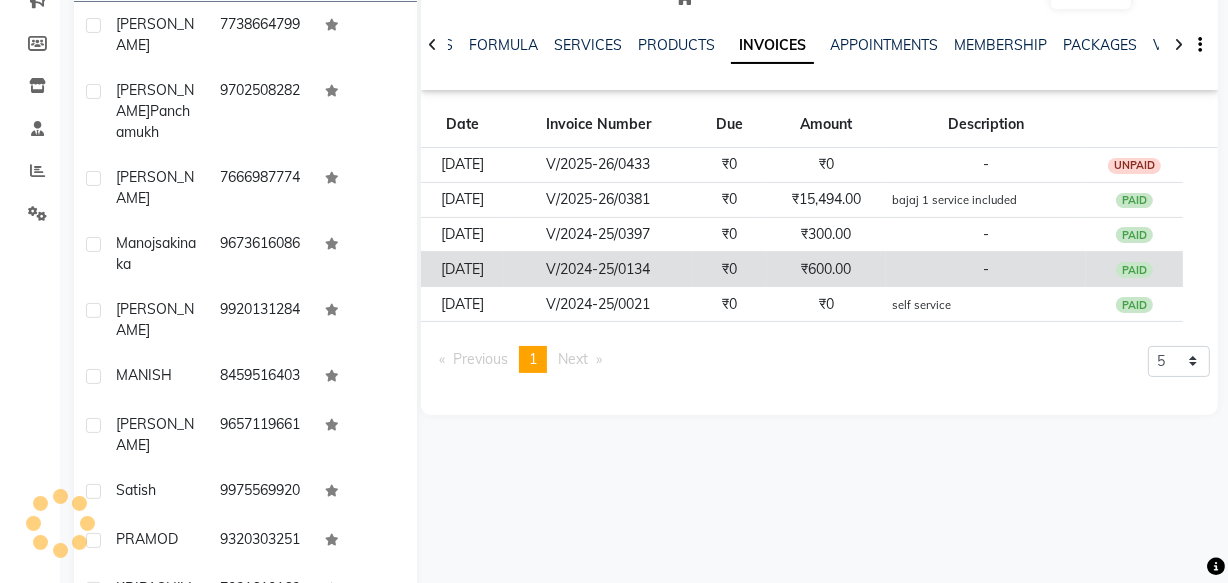 click on "₹600.00" 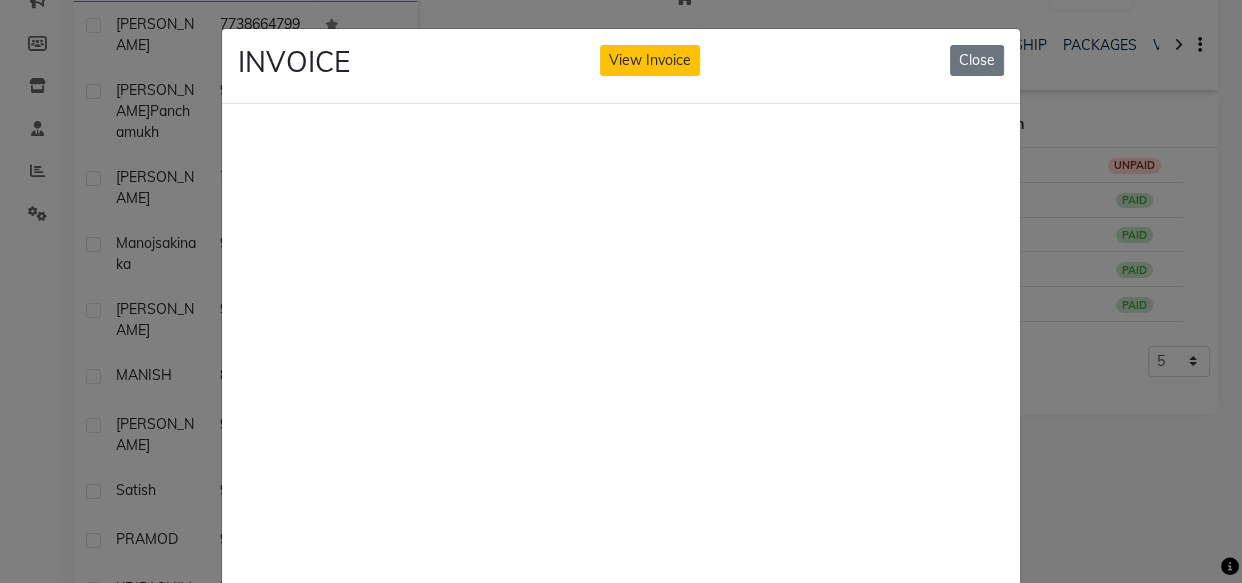 click on "INVOICE View Invoice Close" 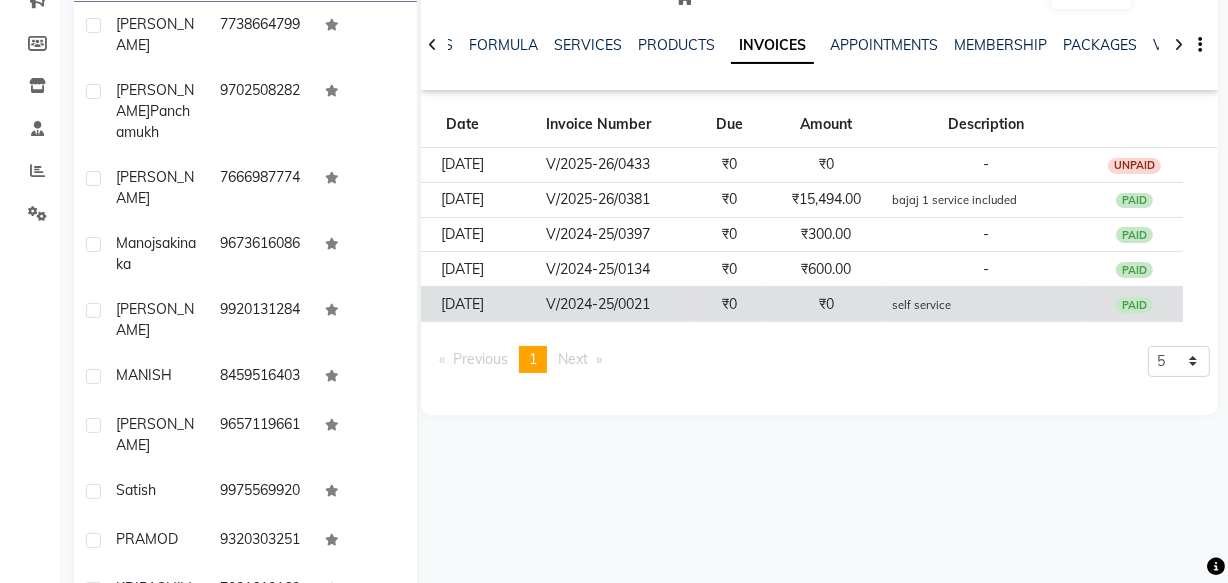 click on "V/2024-25/0021" 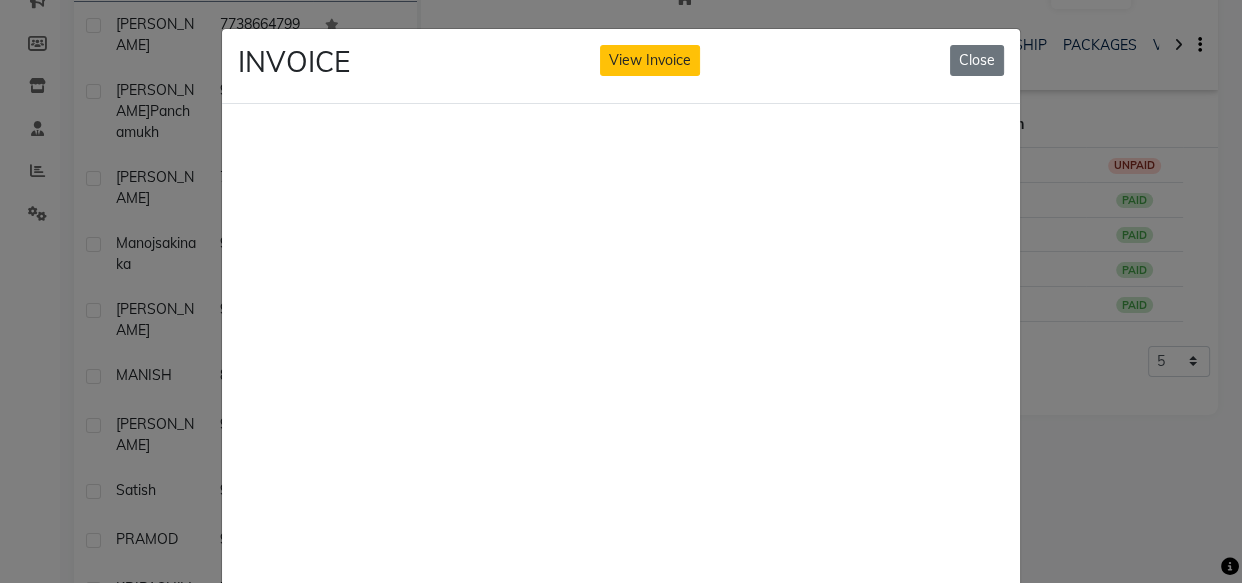 click on "INVOICE View Invoice Close" 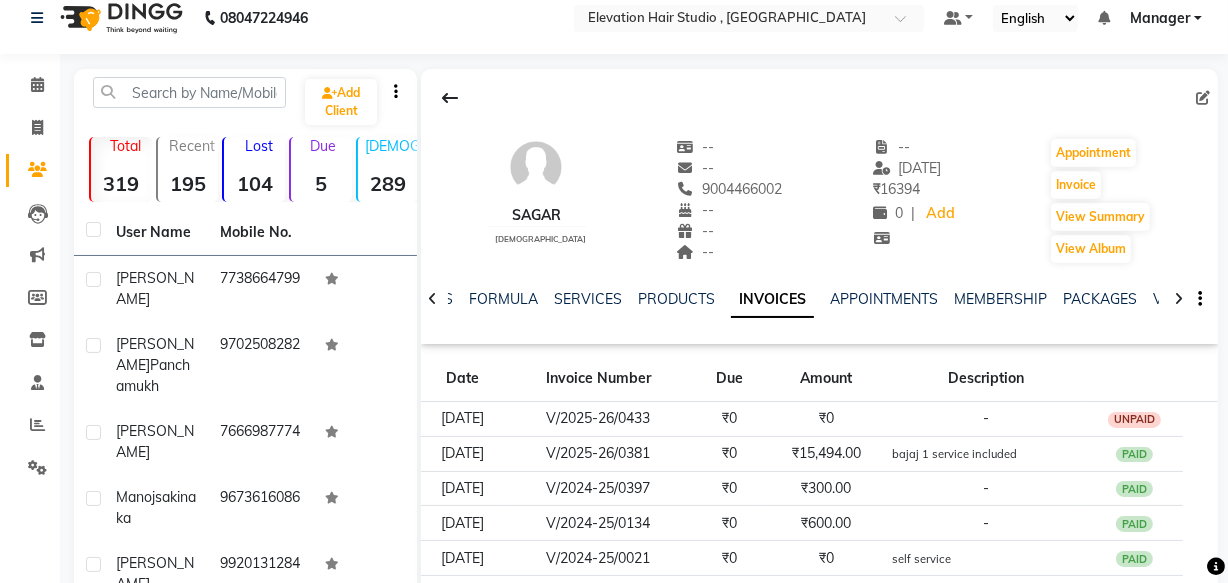 scroll, scrollTop: 0, scrollLeft: 0, axis: both 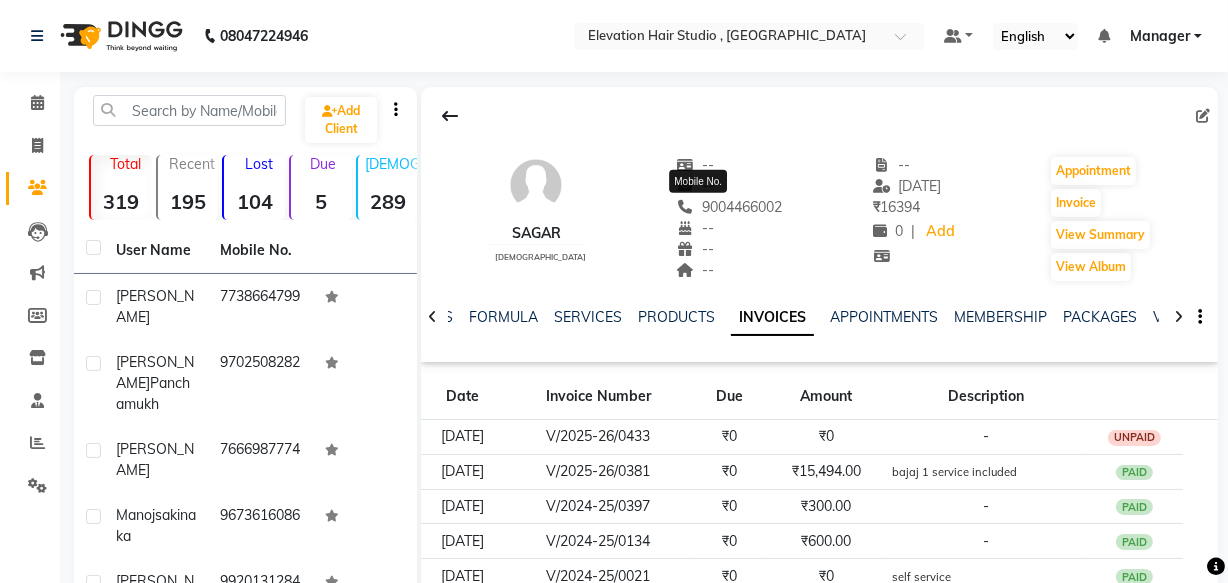 click on "9004466002" 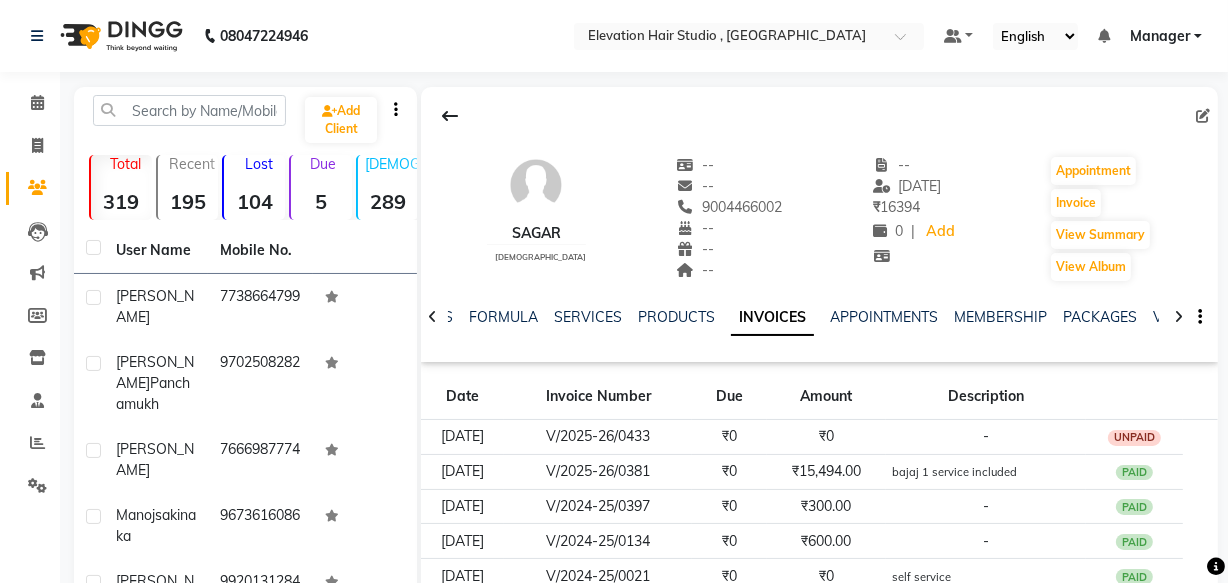 click on "9004466002" 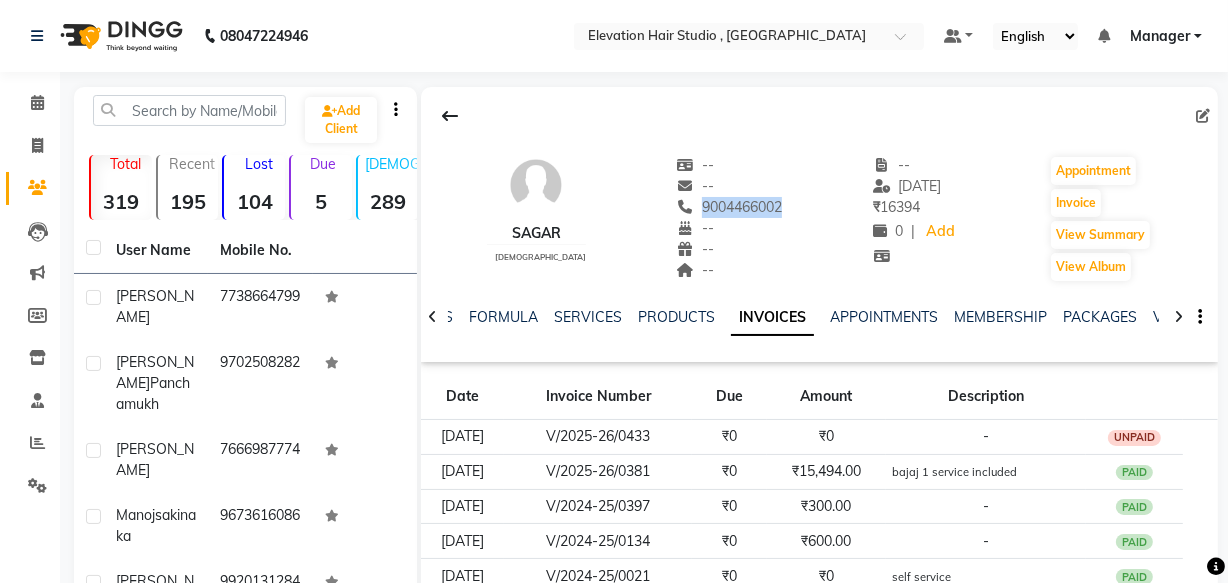 copy on "9004466002 Mobile No." 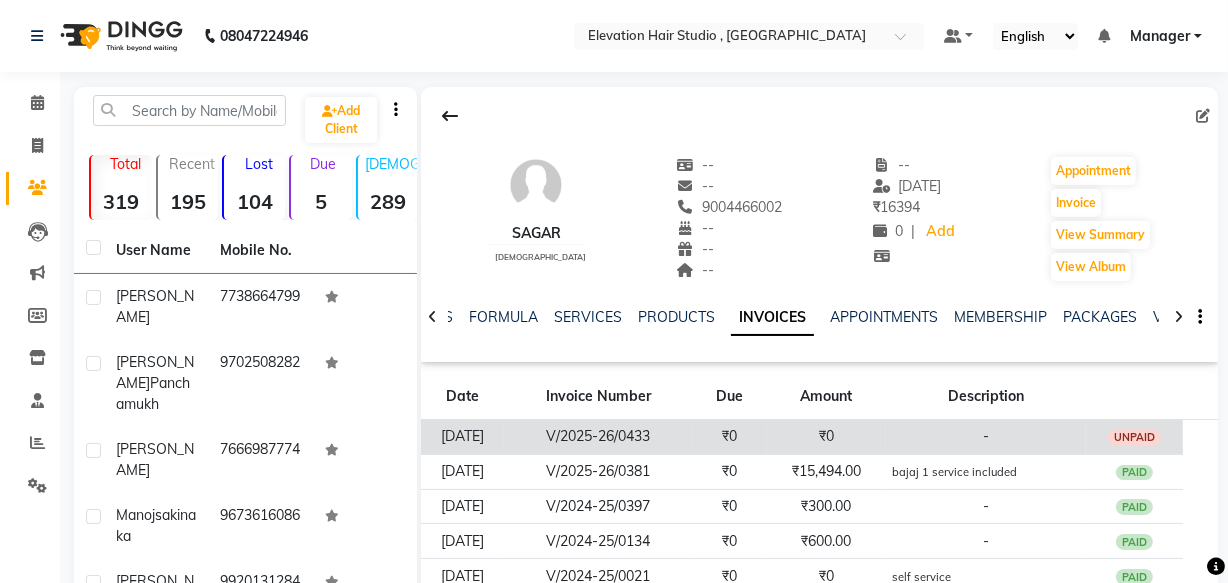 click on "₹0" 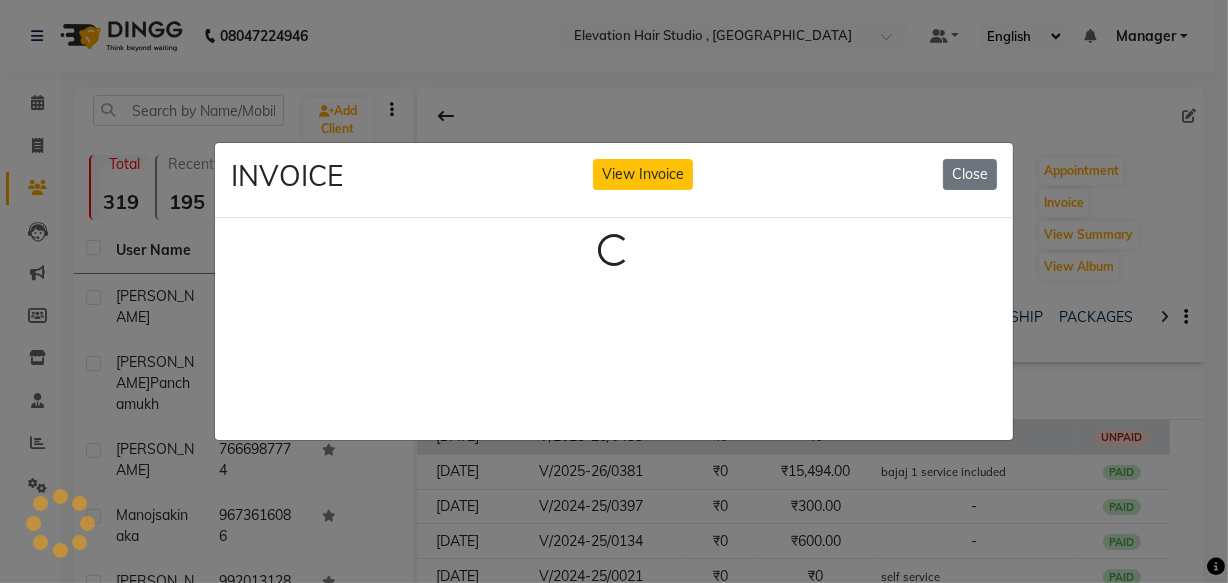 click on "Loading..." 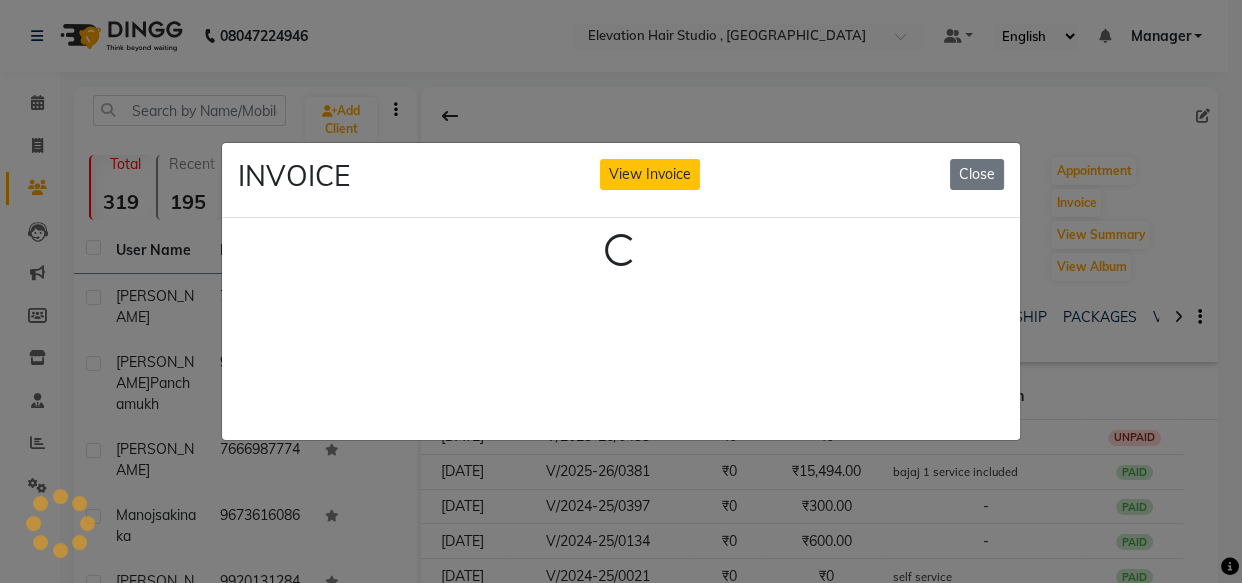 click on "INVOICE View Invoice Close Loading..." 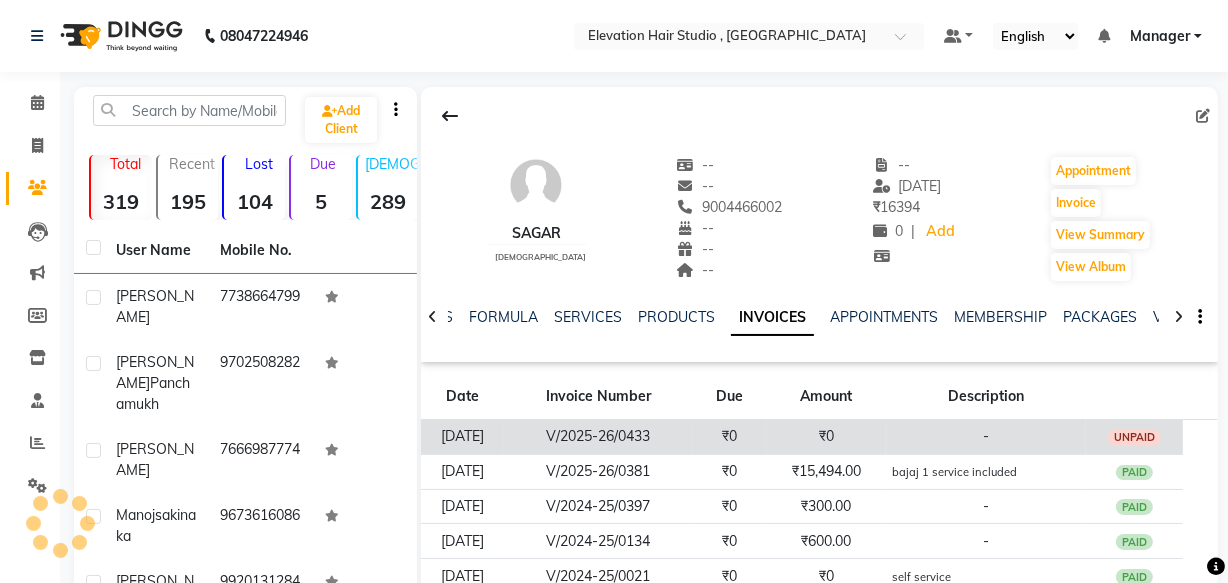 click on "₹0" 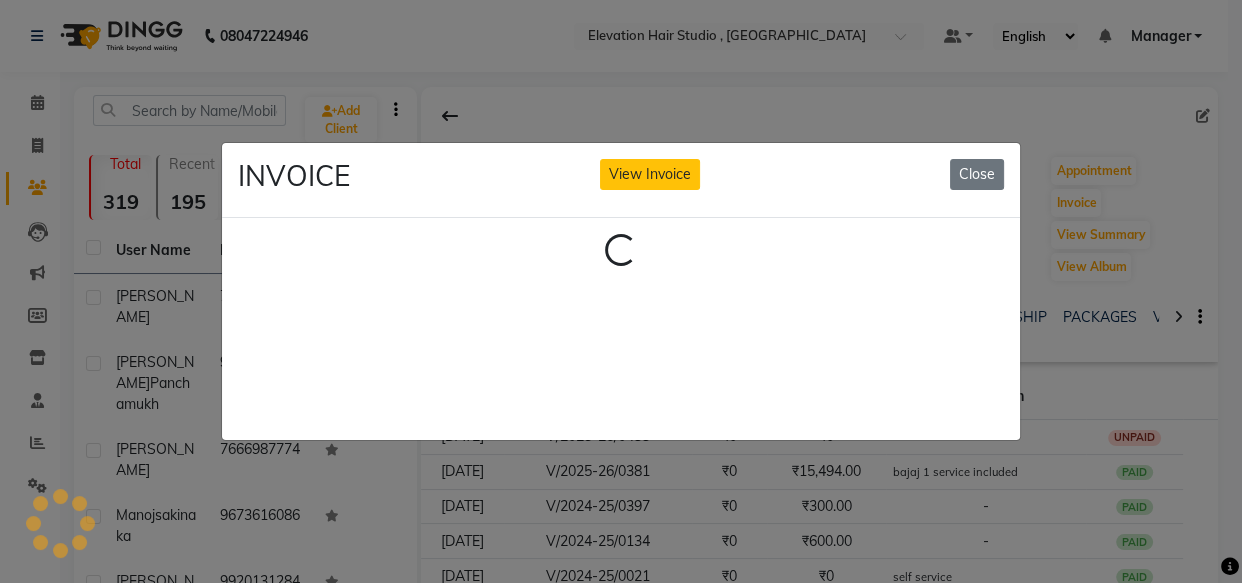 click on "INVOICE View Invoice Close Loading..." 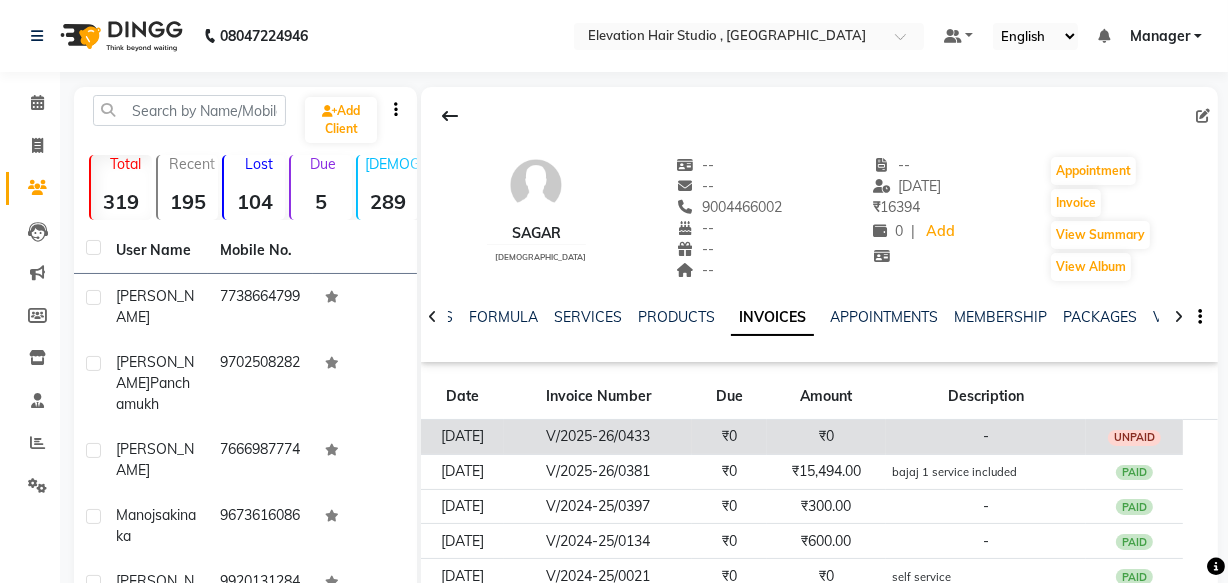 click on "₹0" 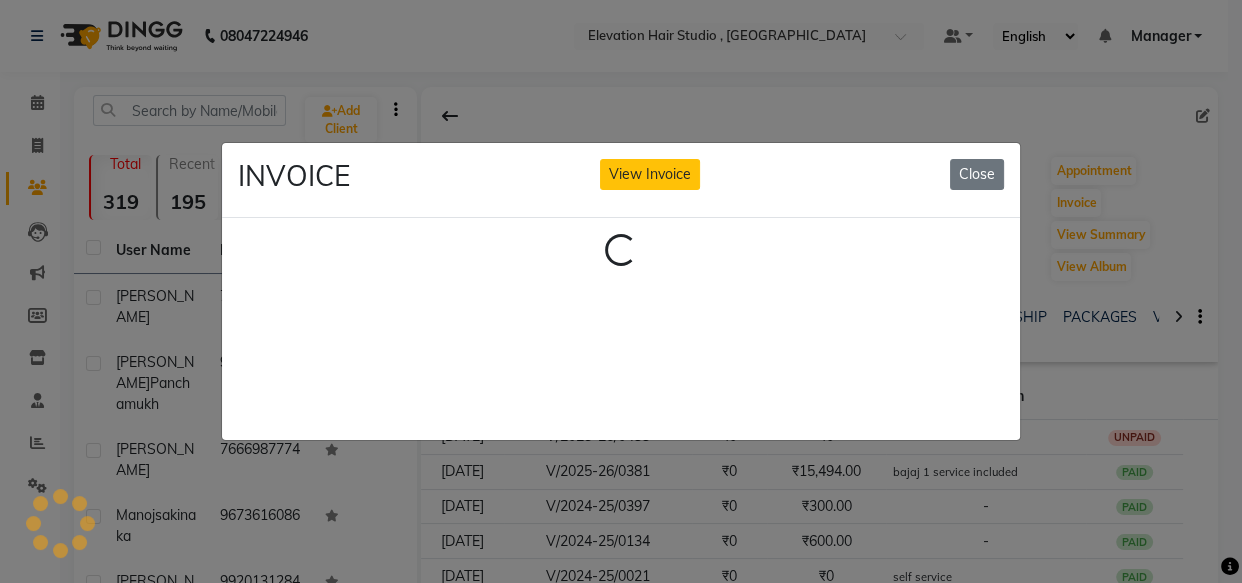 click on "INVOICE View Invoice Close Loading..." 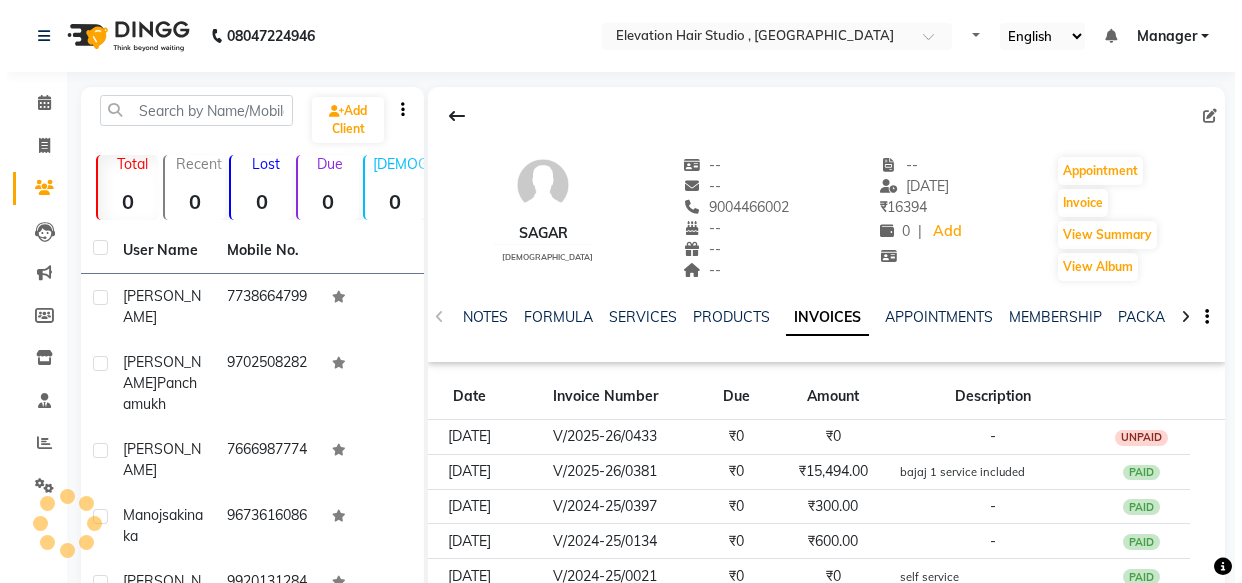 scroll, scrollTop: 0, scrollLeft: 0, axis: both 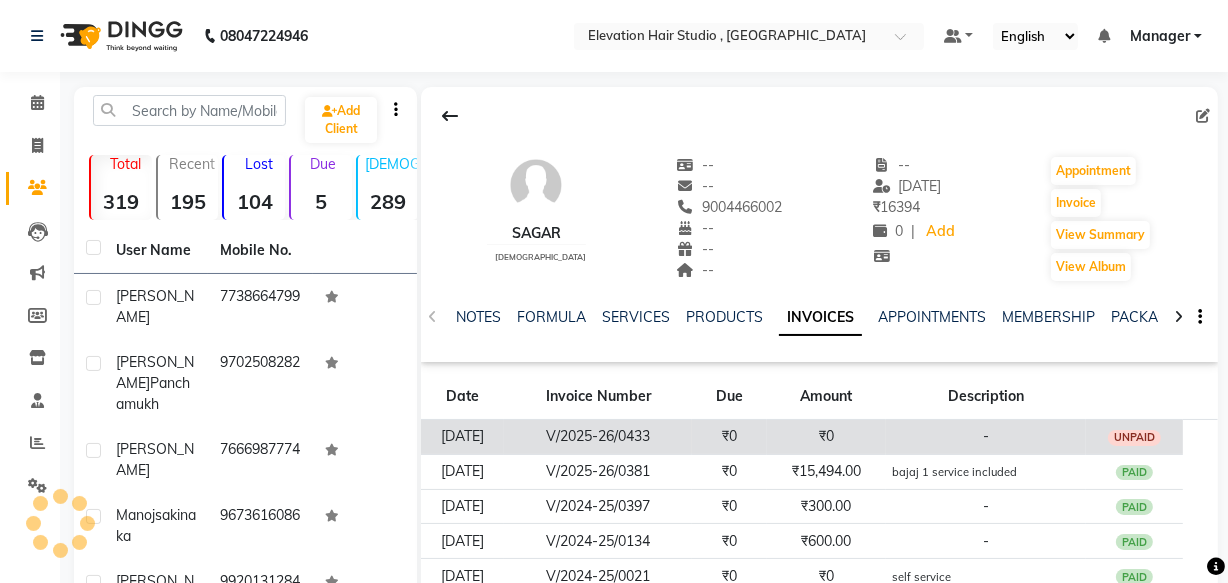 click on "₹0" 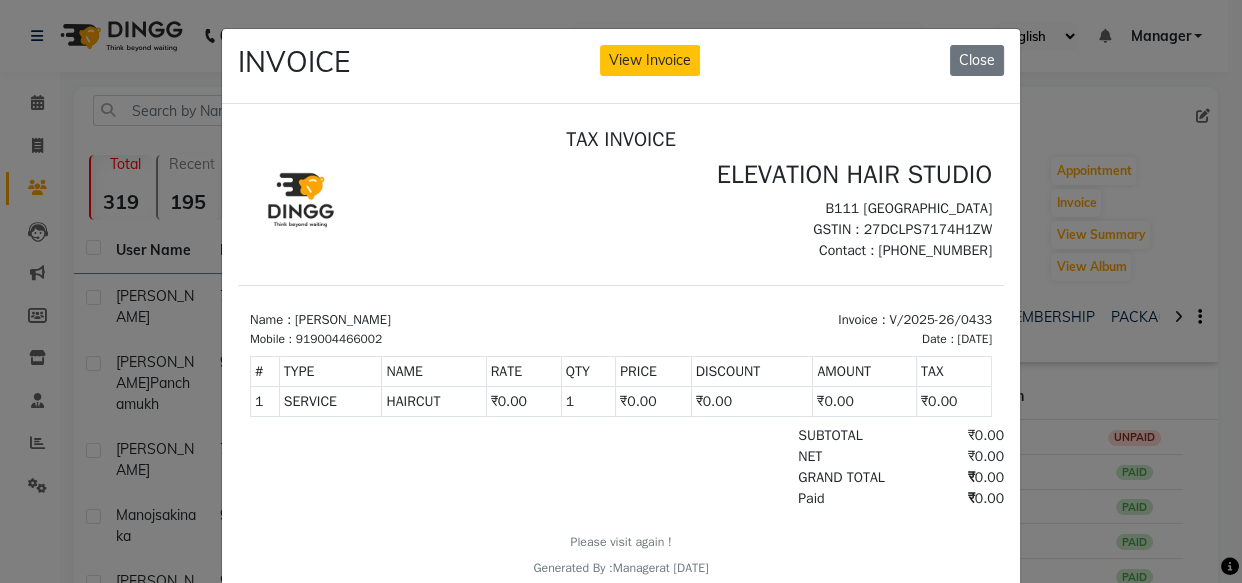 scroll, scrollTop: 0, scrollLeft: 0, axis: both 